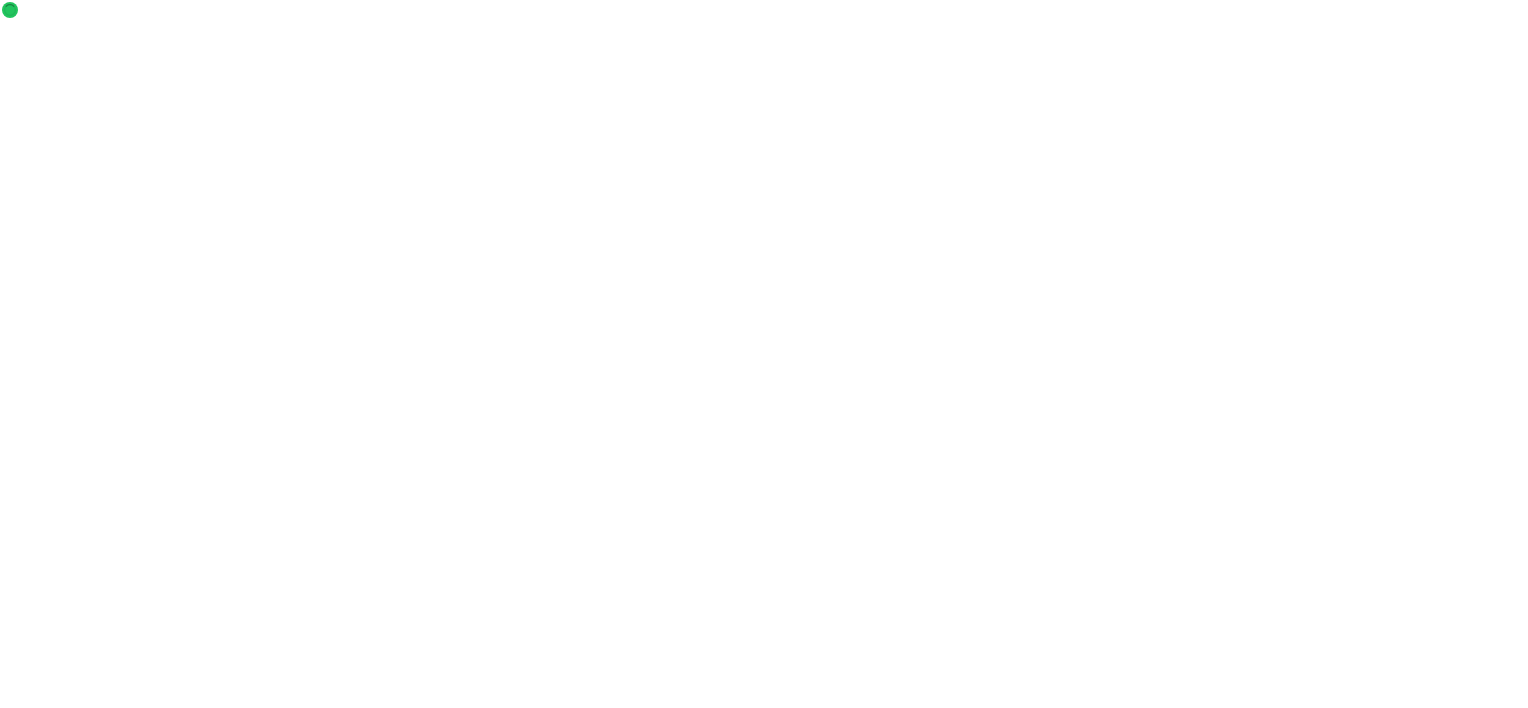 scroll, scrollTop: 0, scrollLeft: 0, axis: both 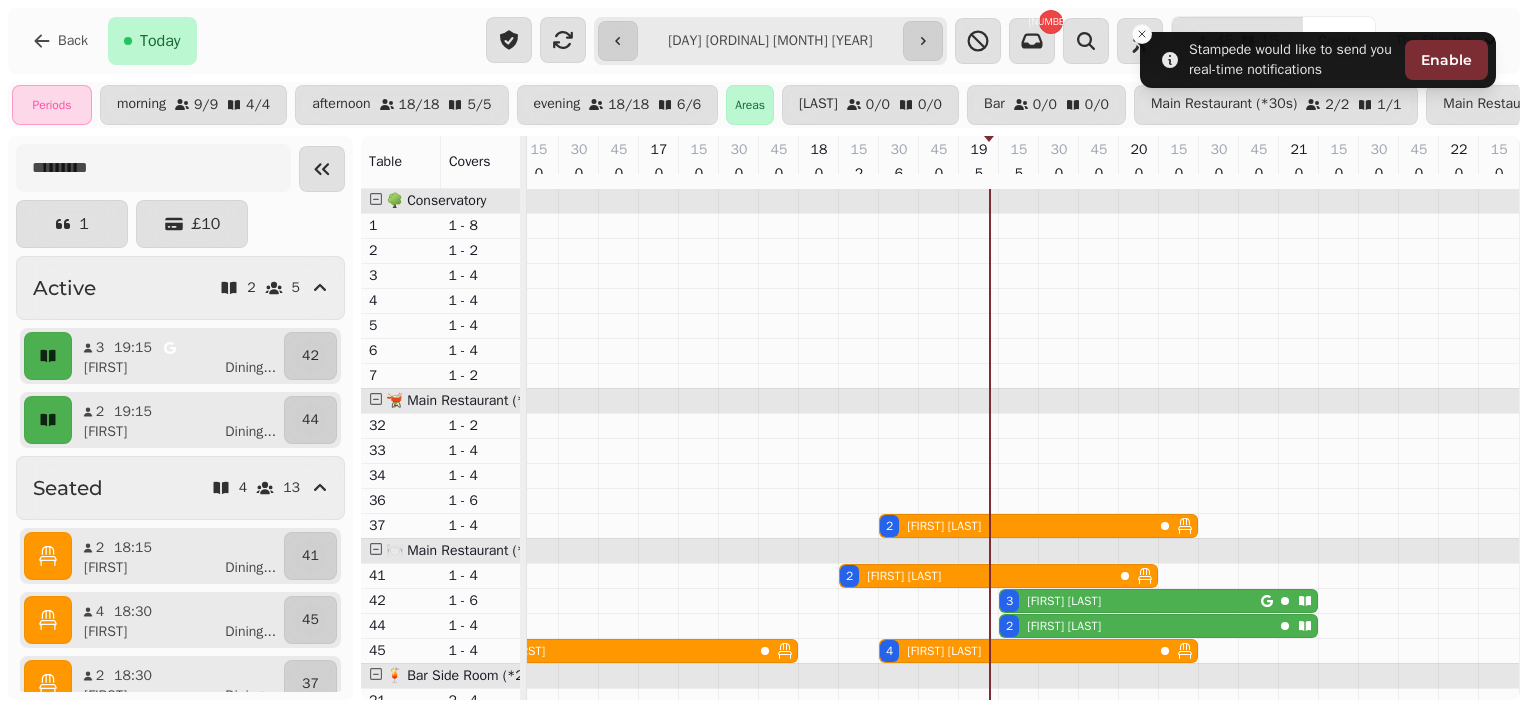 click on "Back Today" at bounding box center (247, 41) 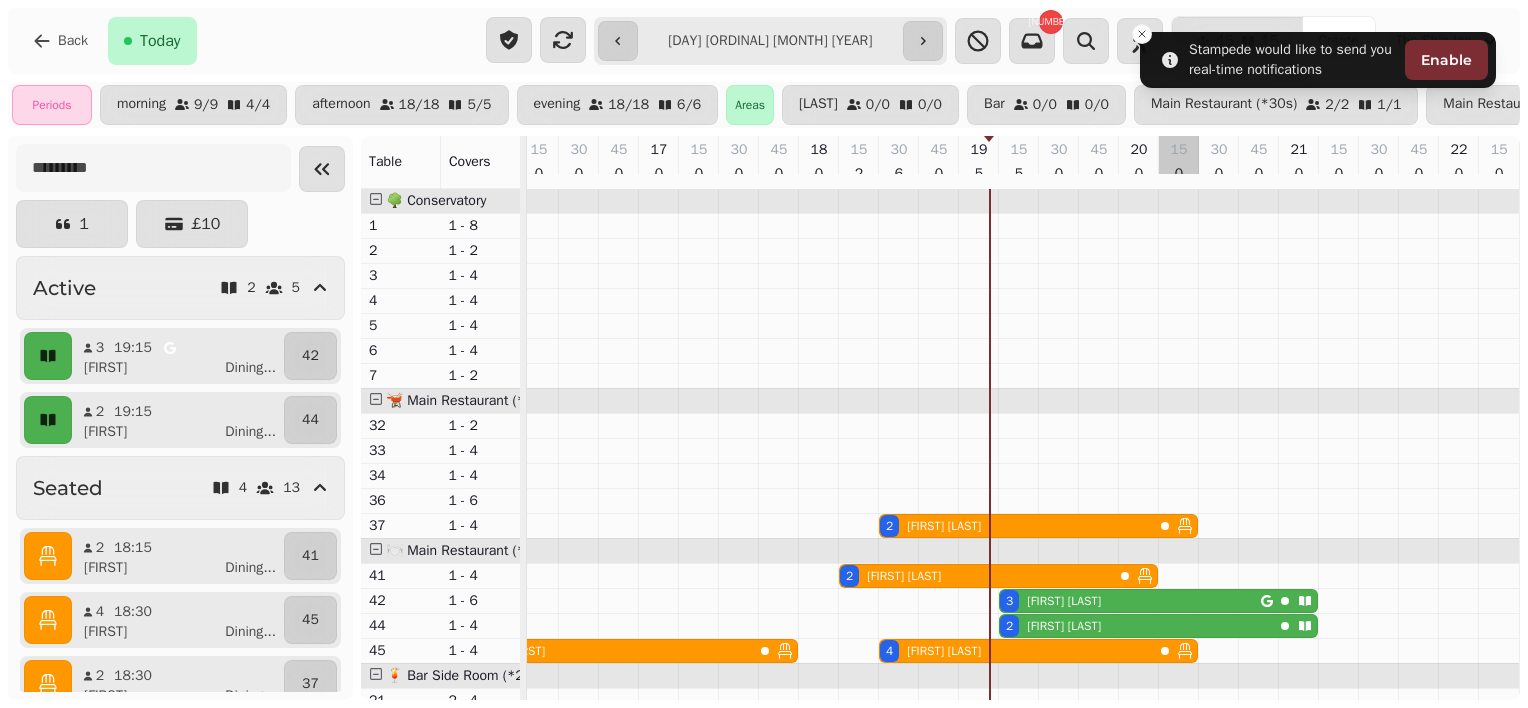 scroll, scrollTop: 258, scrollLeft: 1168, axis: both 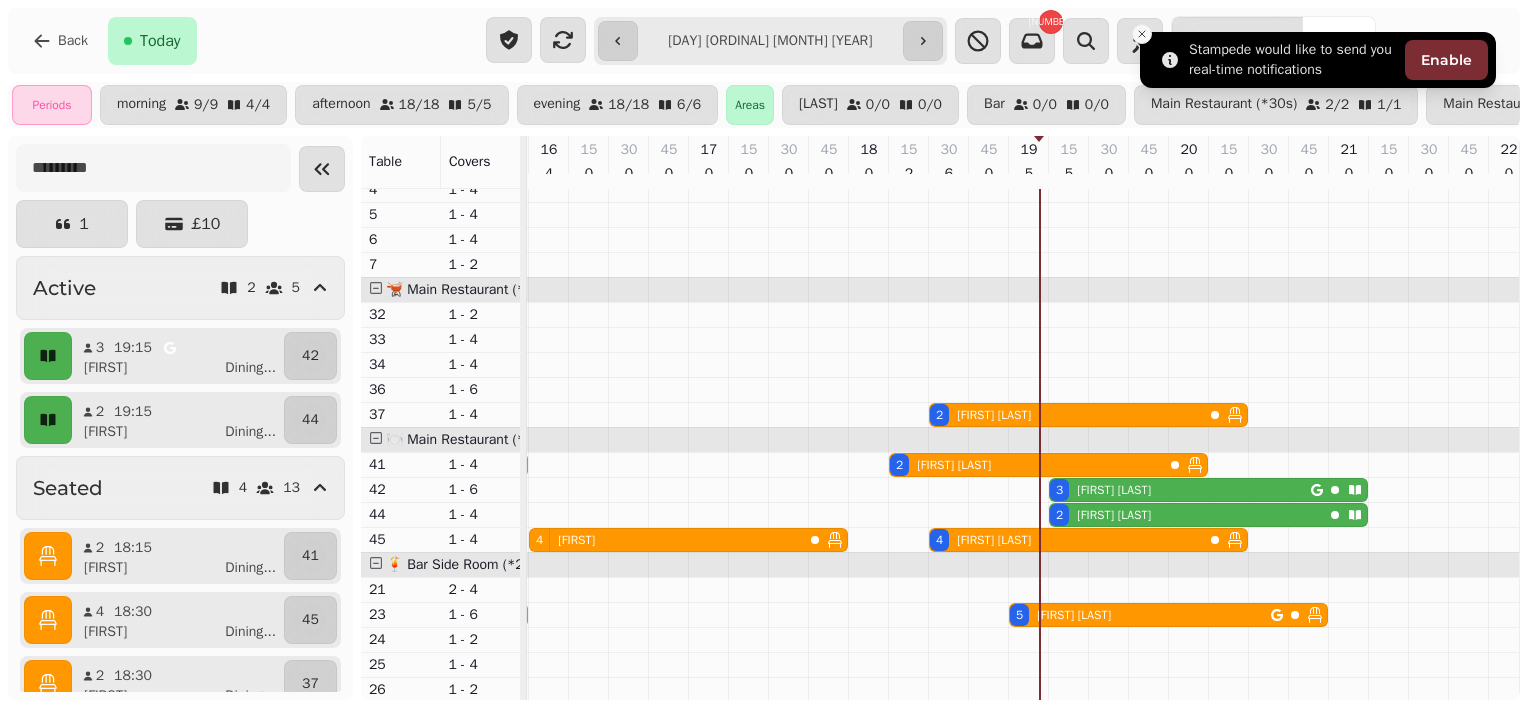 click 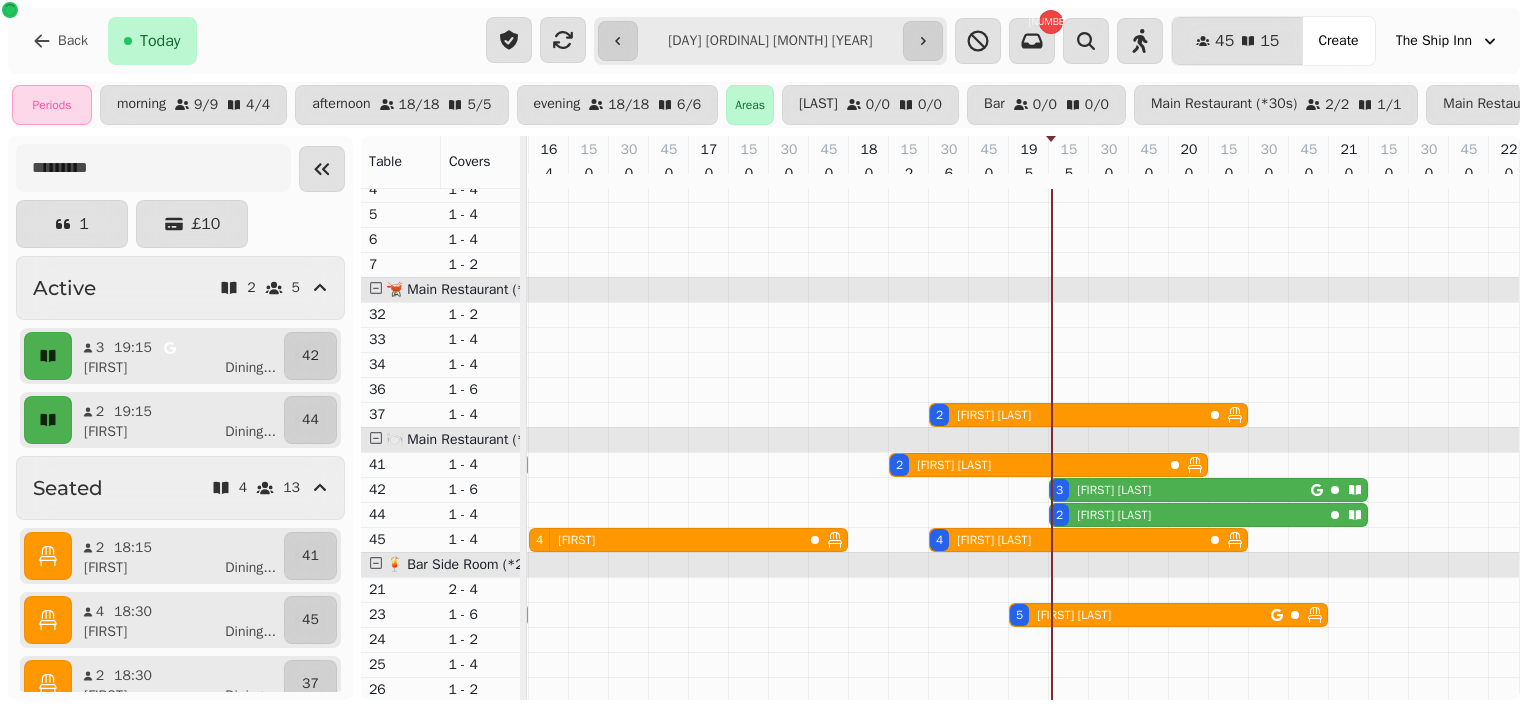 click on "**********" at bounding box center [771, 41] 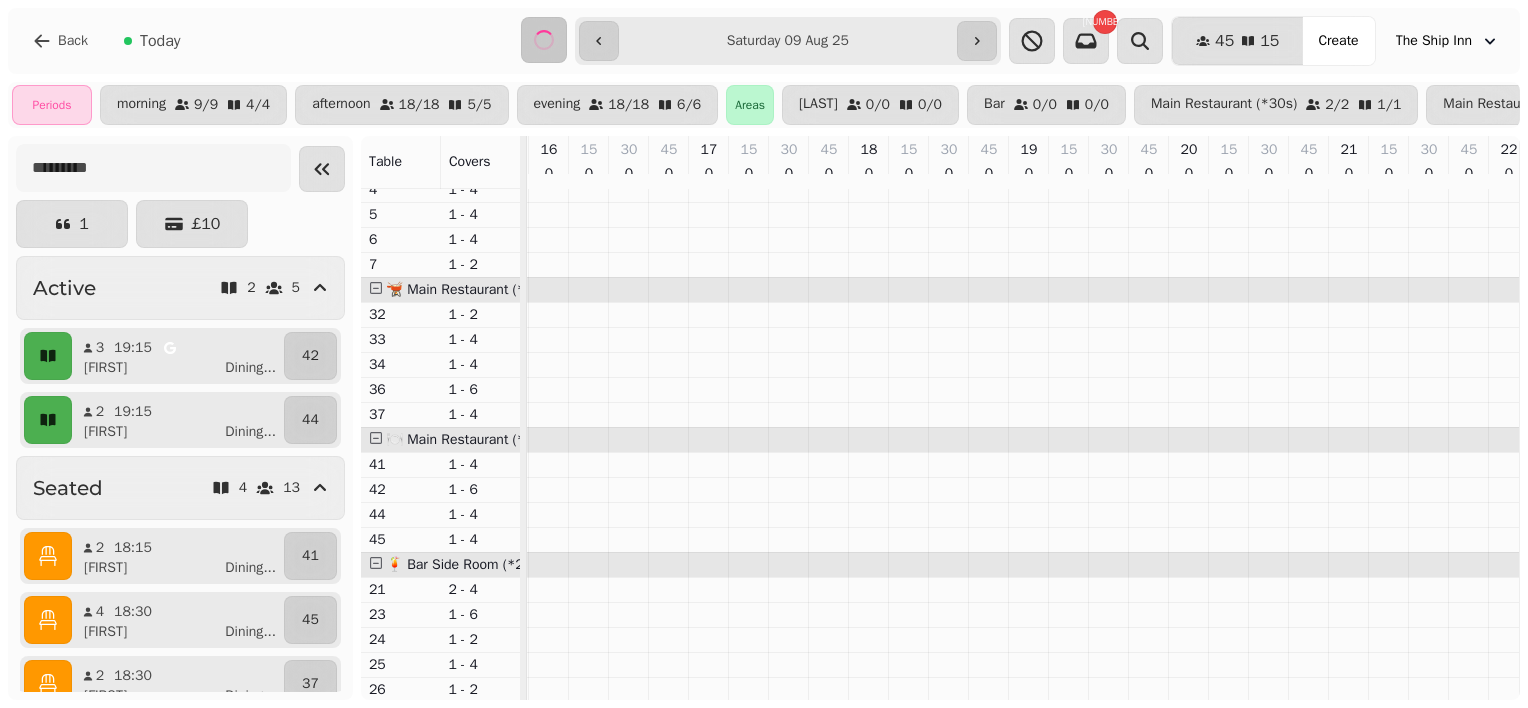 scroll, scrollTop: 0, scrollLeft: 1183, axis: horizontal 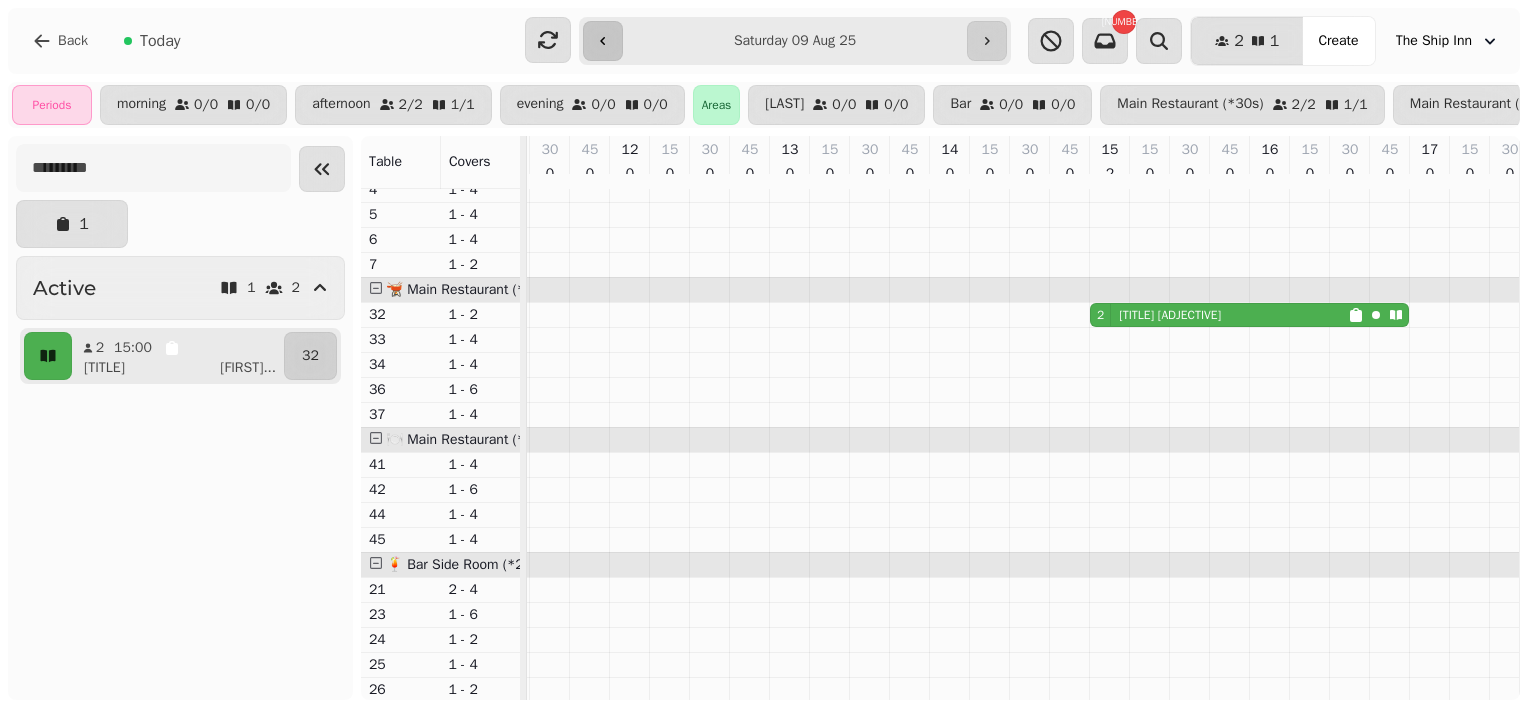 click 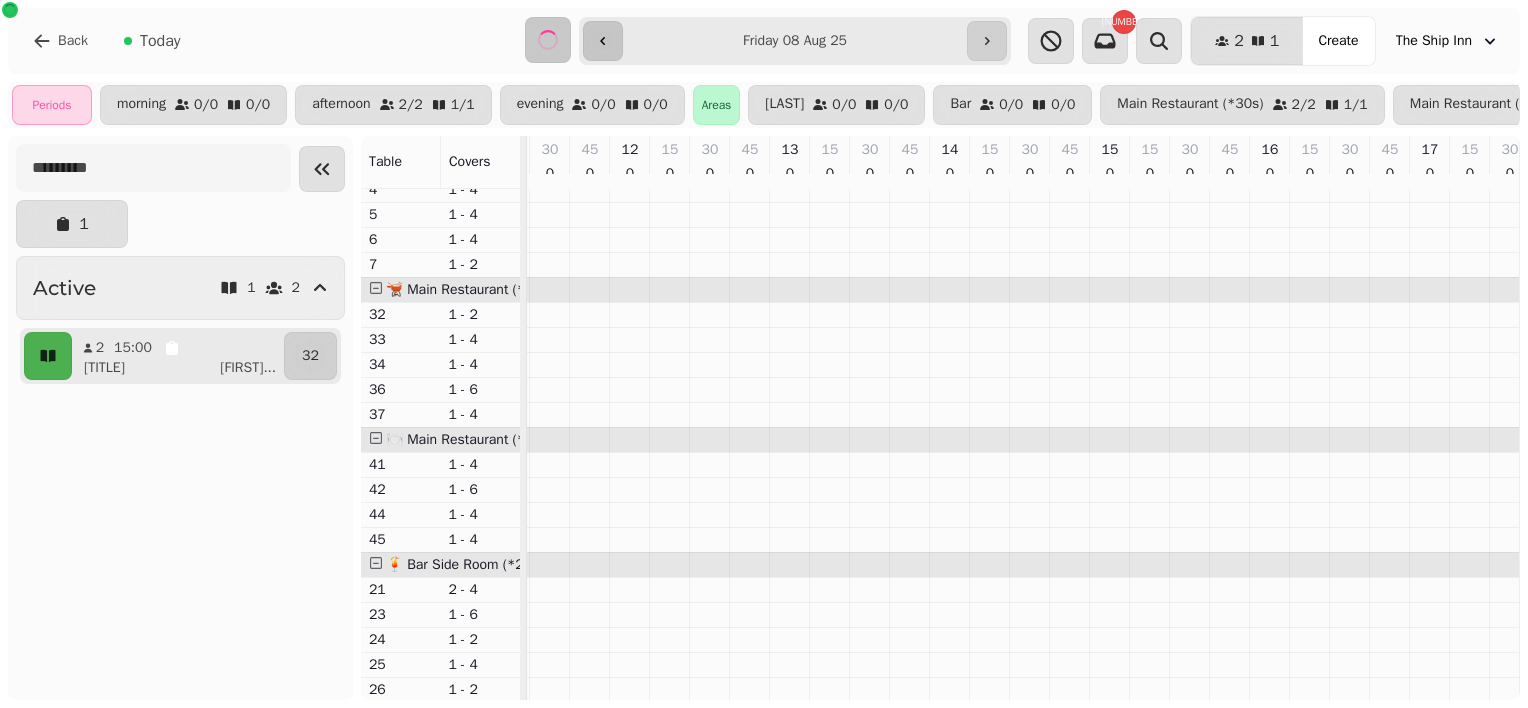 scroll, scrollTop: 0, scrollLeft: 703, axis: horizontal 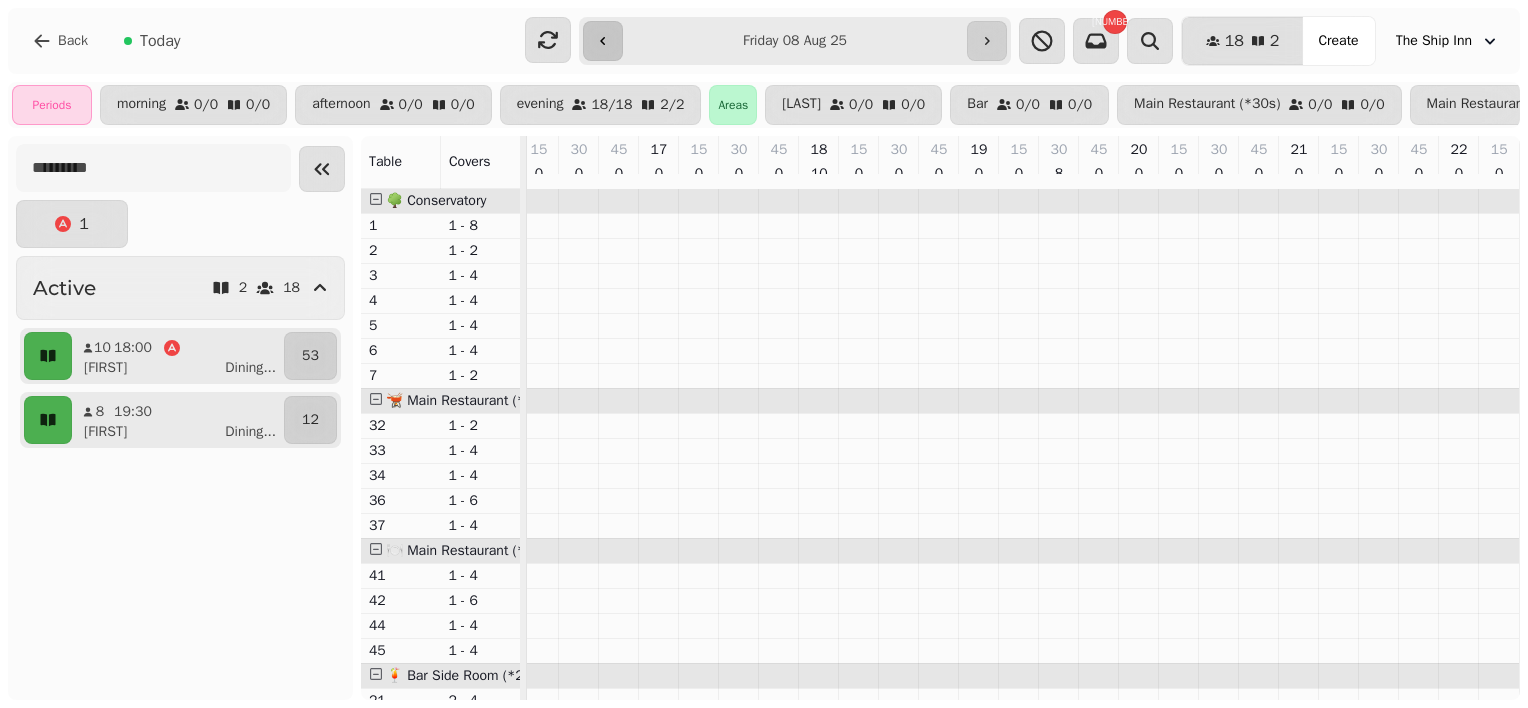 click 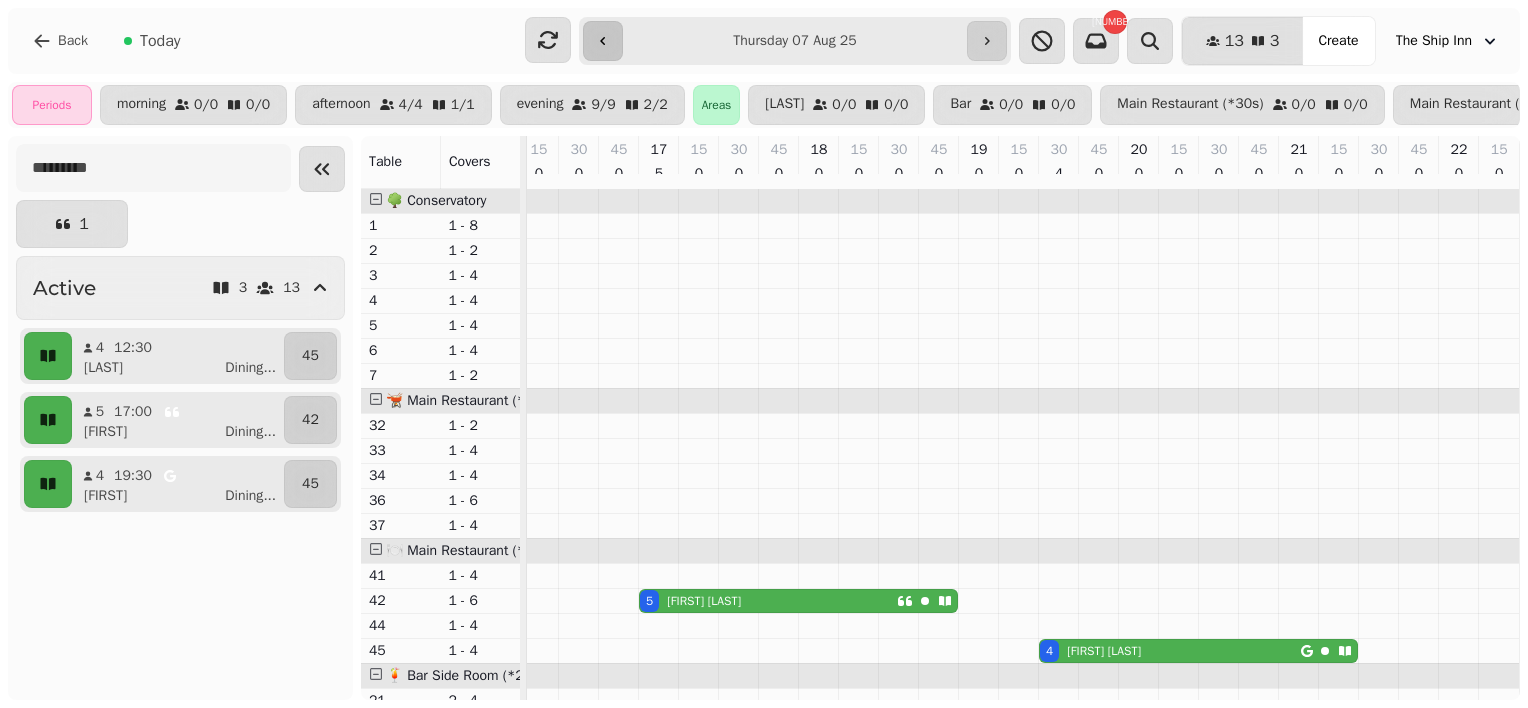click 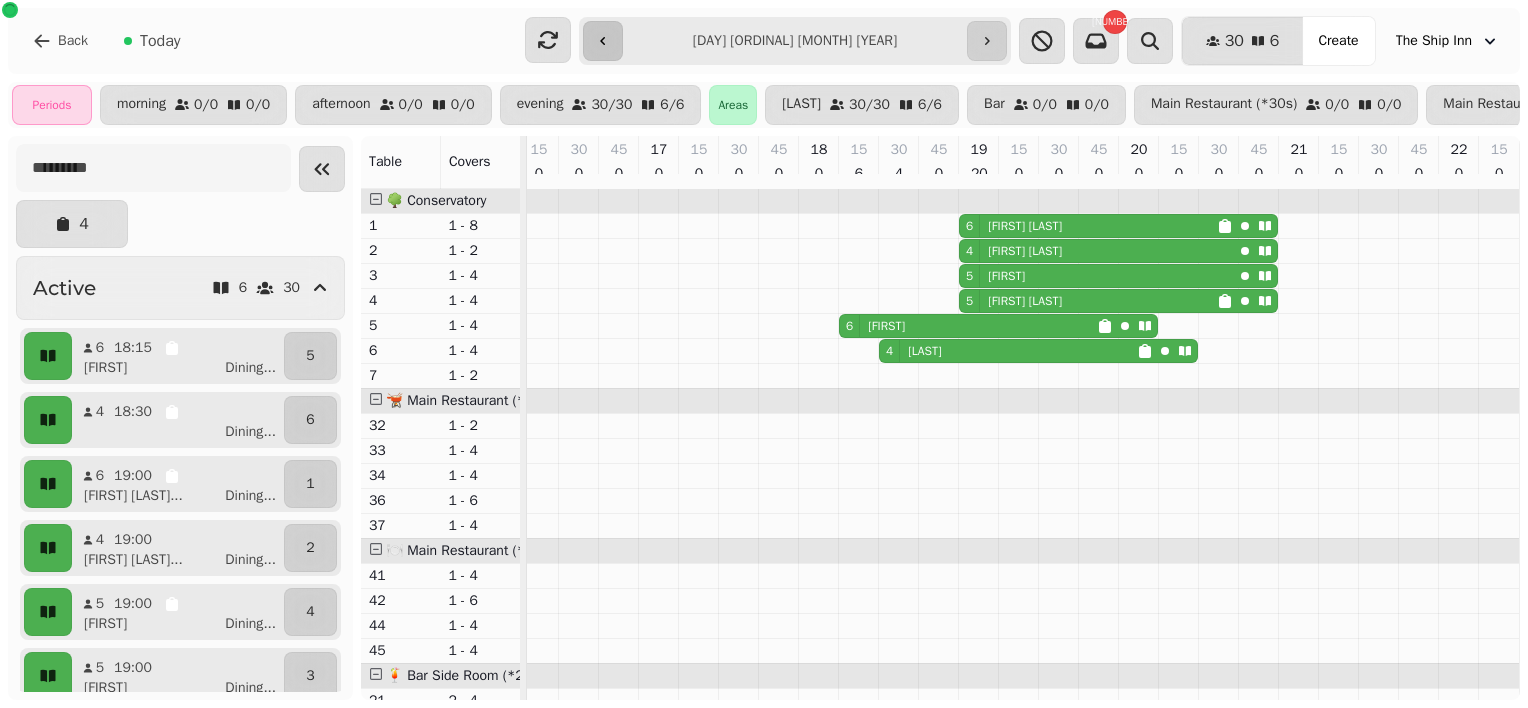 click 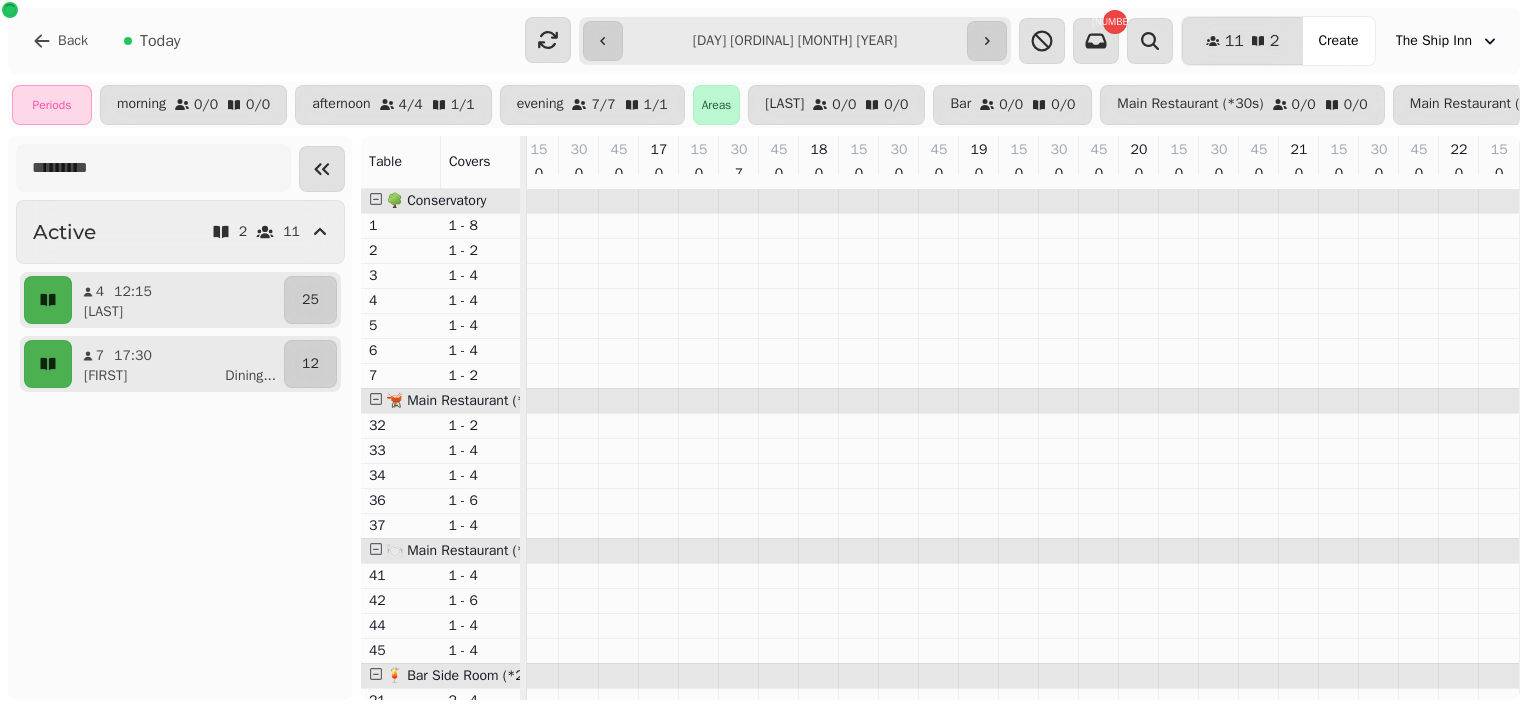 scroll, scrollTop: 564, scrollLeft: 703, axis: both 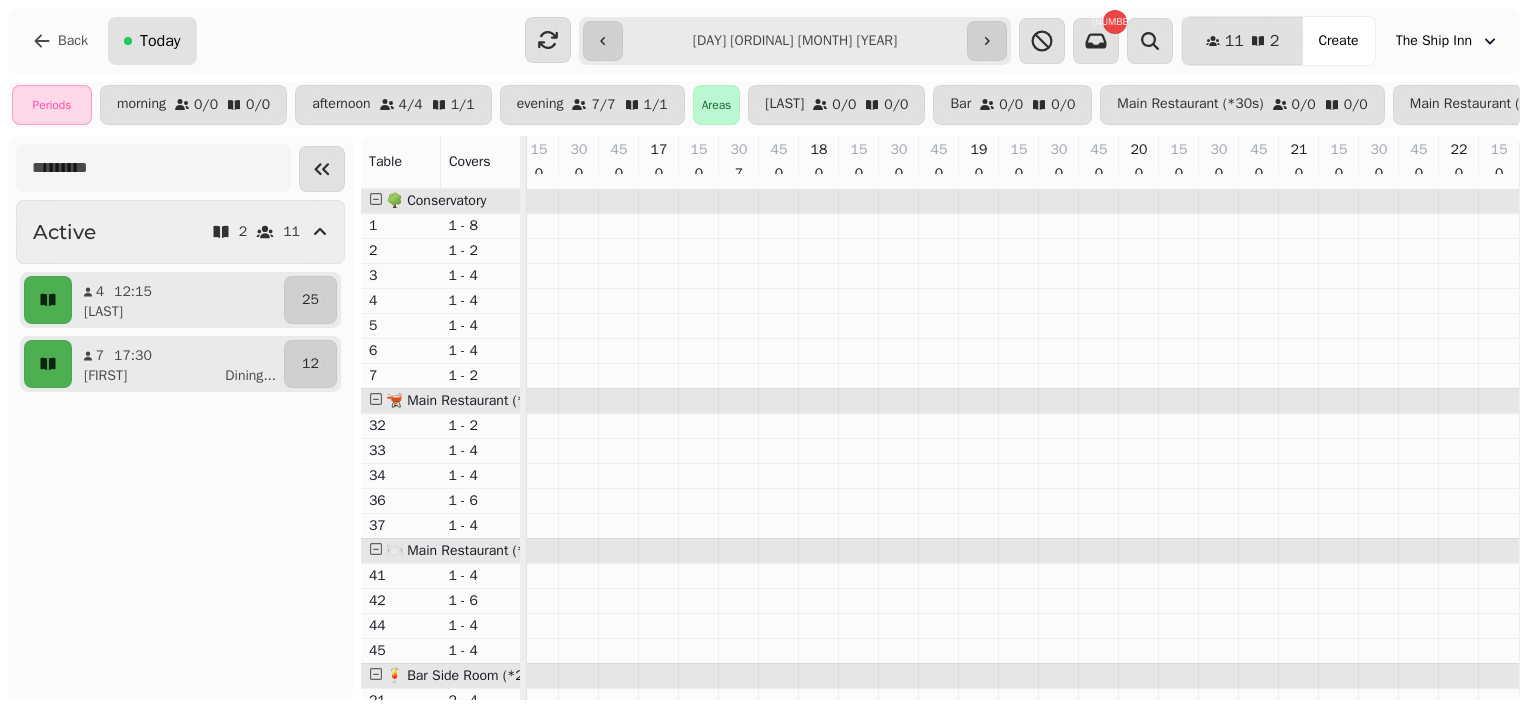 click on "Today" at bounding box center [160, 41] 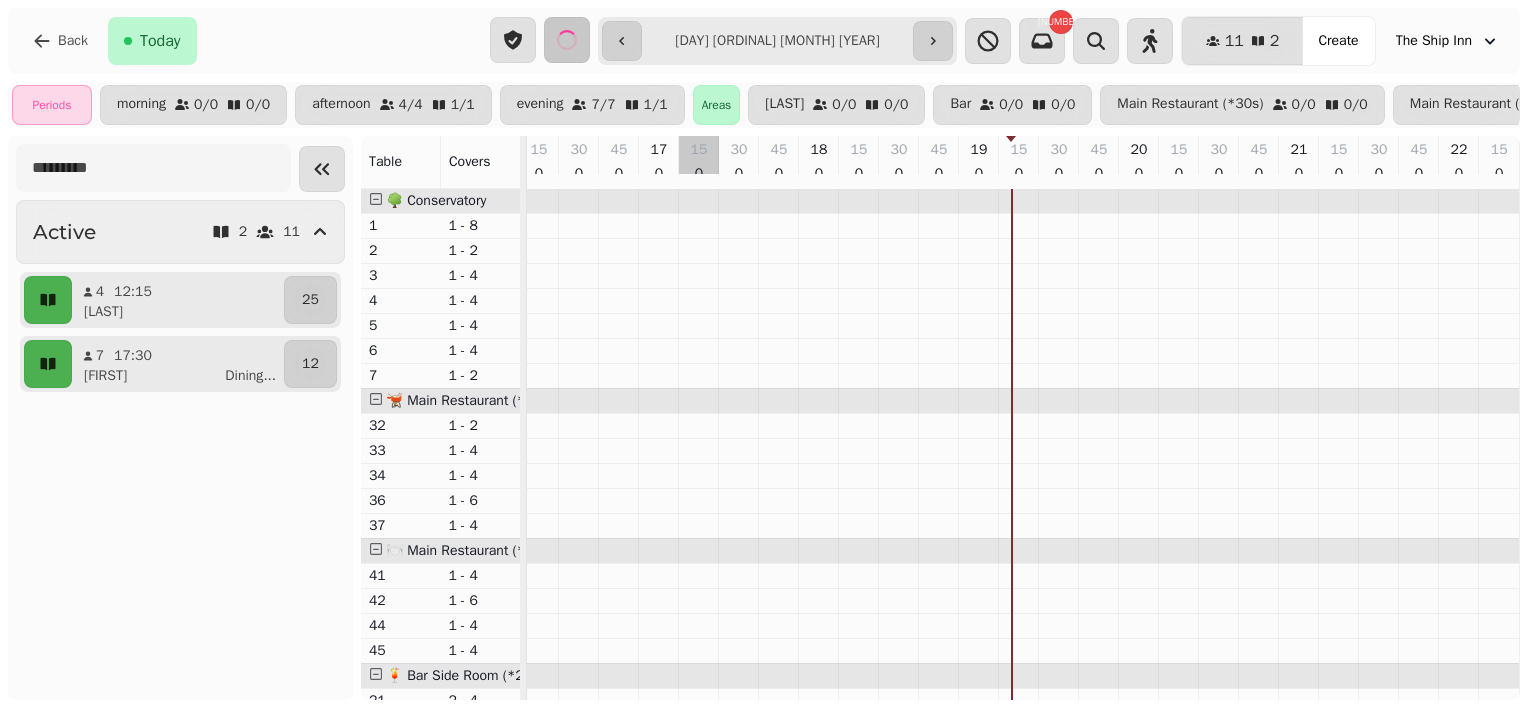 type on "**********" 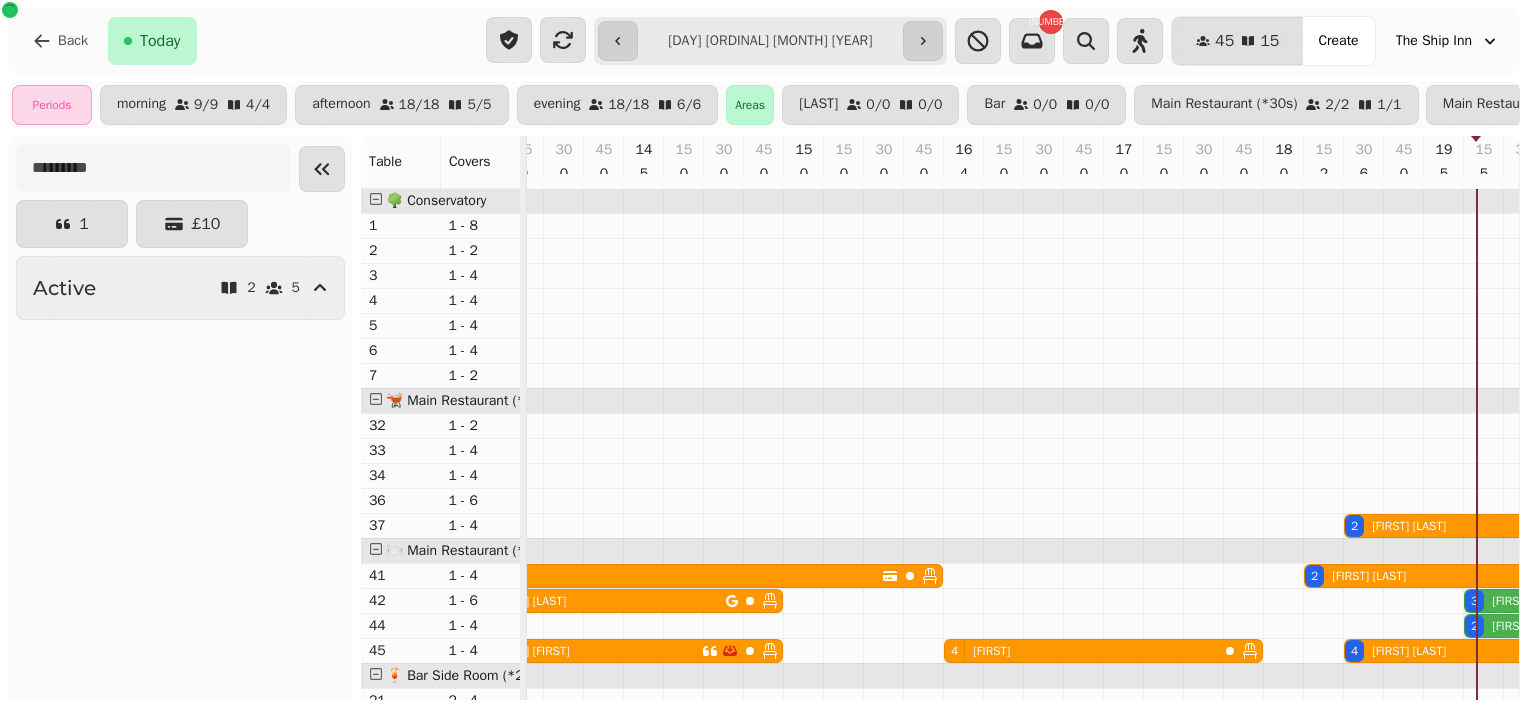 scroll, scrollTop: 0, scrollLeft: 1183, axis: horizontal 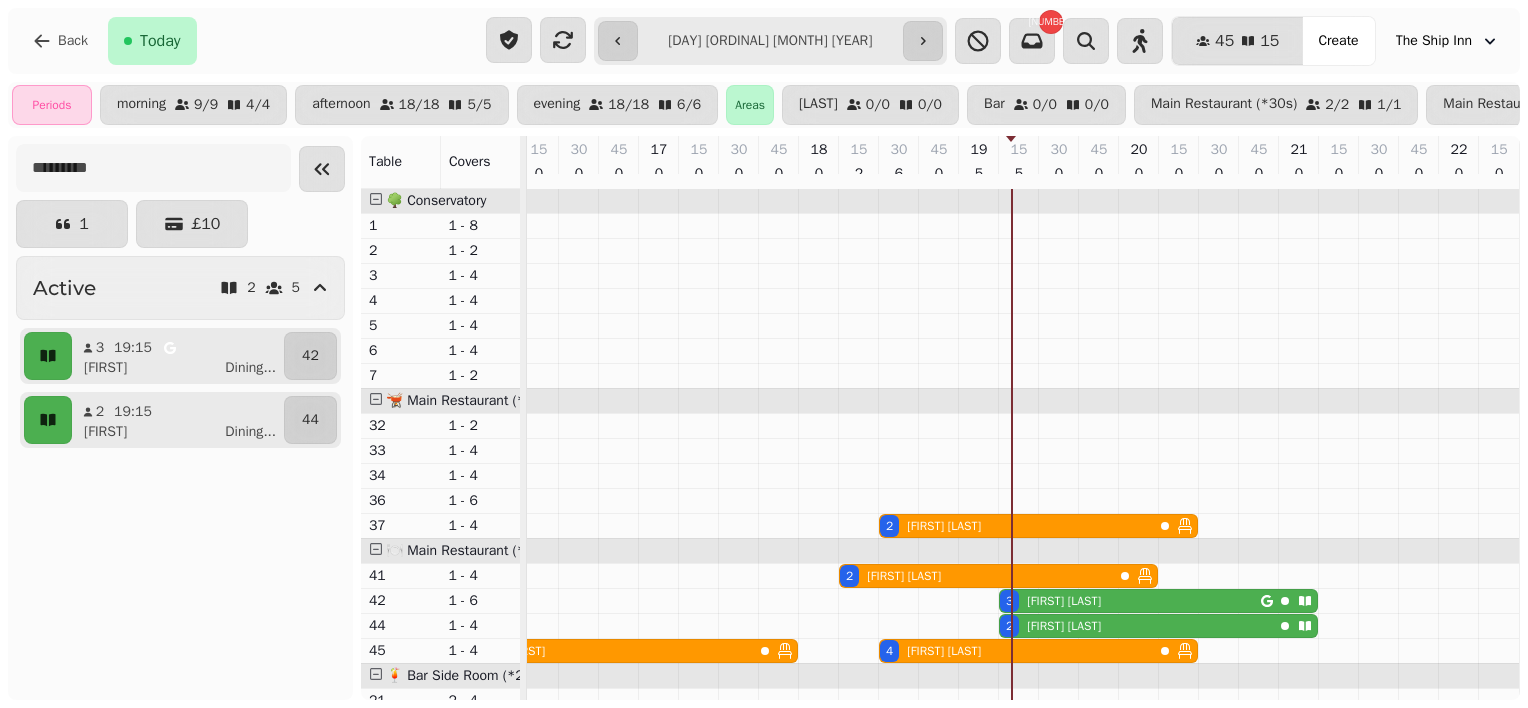 click on "[FIRST]   [LAST]" at bounding box center [1064, 626] 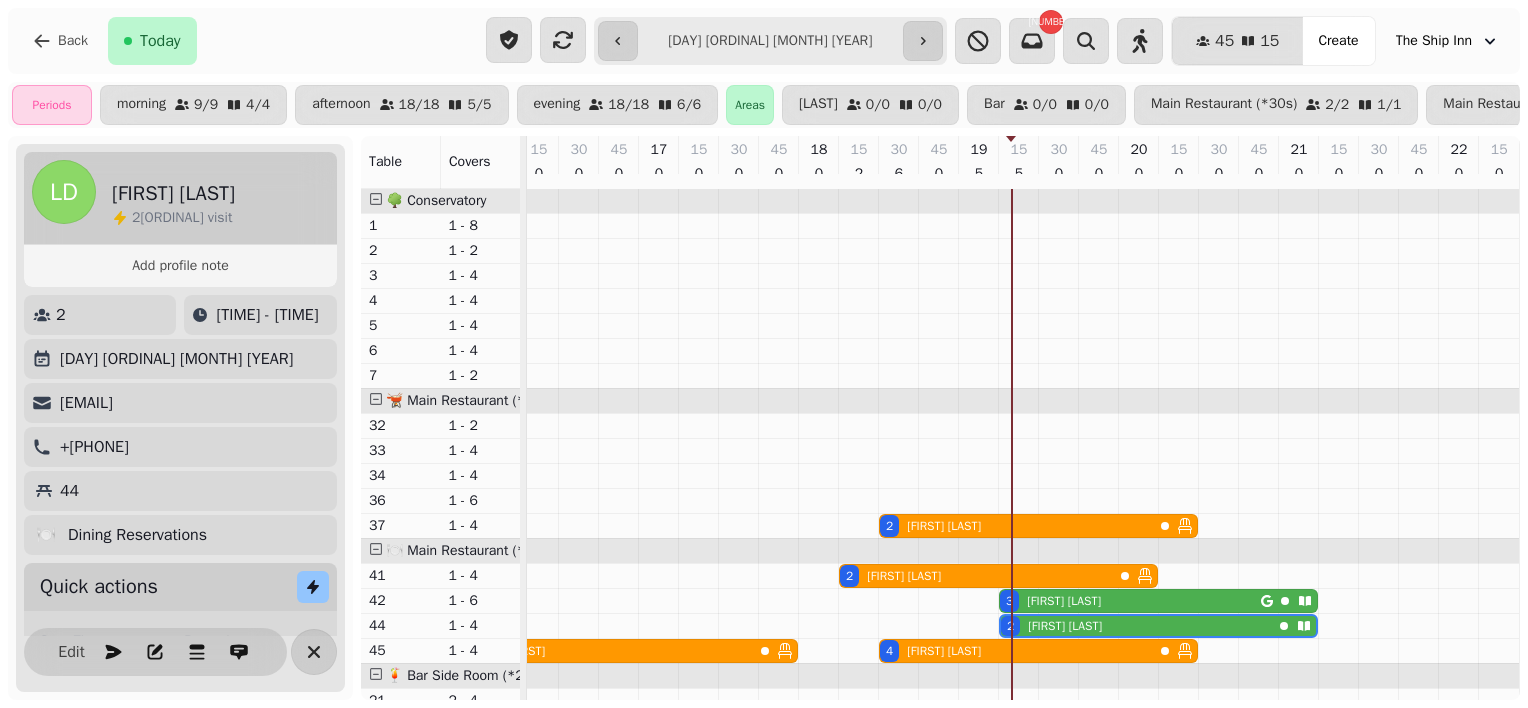 scroll, scrollTop: 356, scrollLeft: 0, axis: vertical 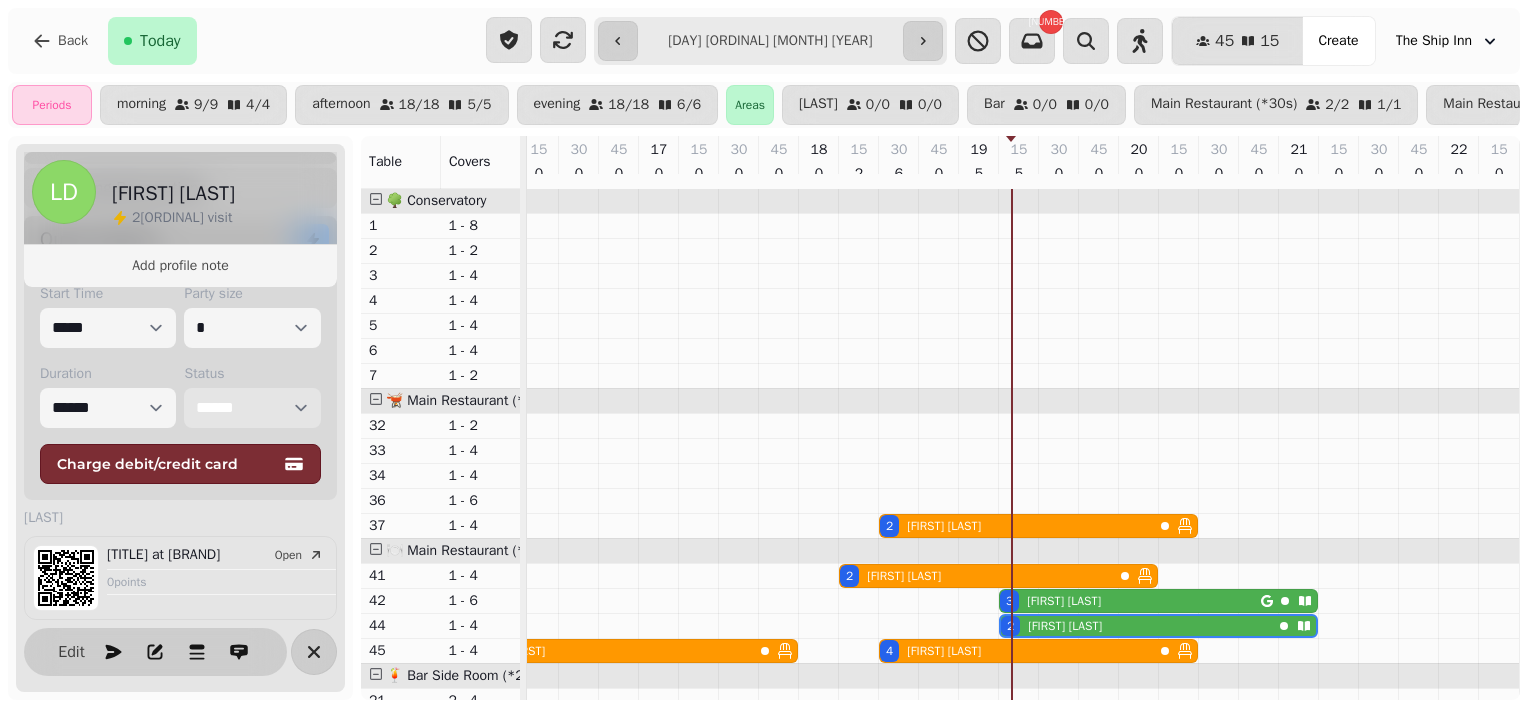 click on "**********" at bounding box center (252, 408) 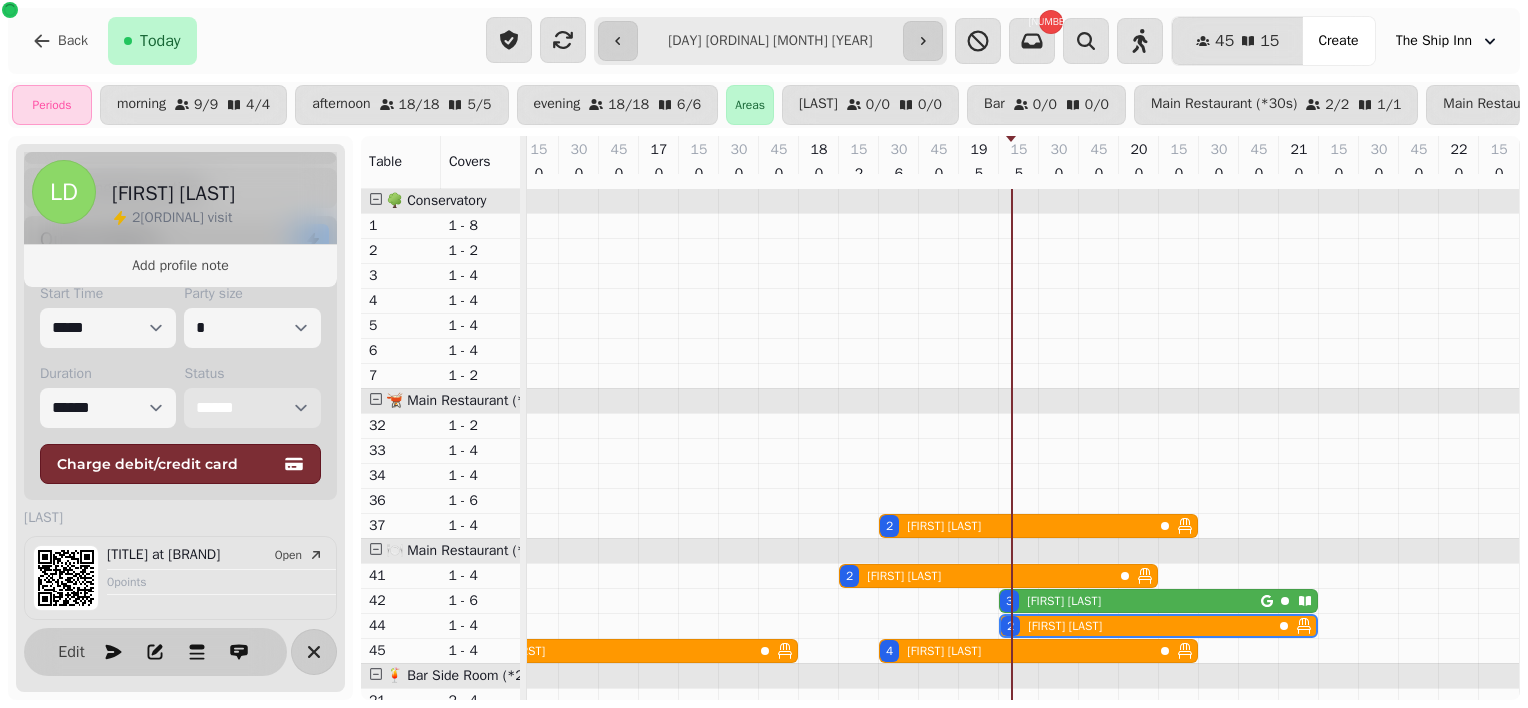 scroll, scrollTop: 1175, scrollLeft: 1183, axis: both 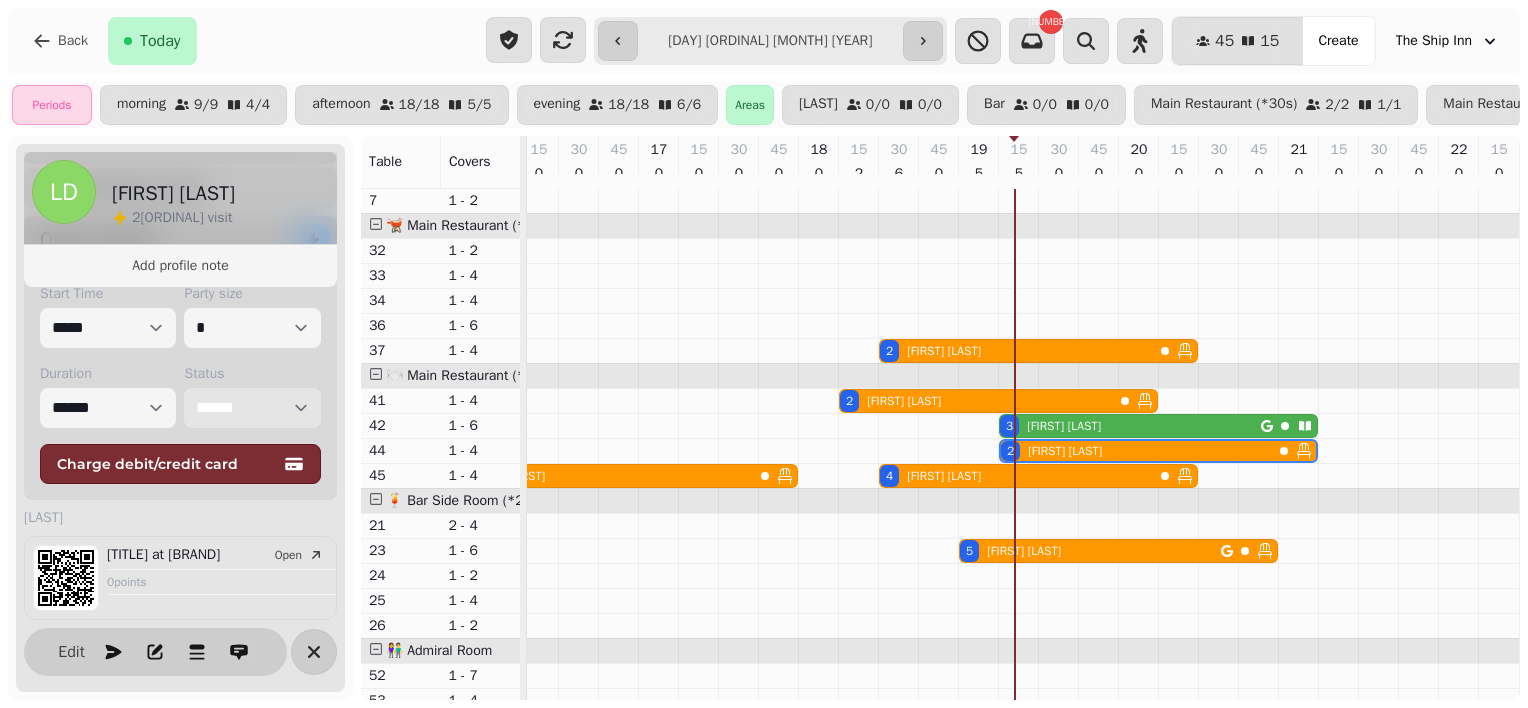 click on "[NUMBER] [FIRST]   [LAST]" at bounding box center [1130, 426] 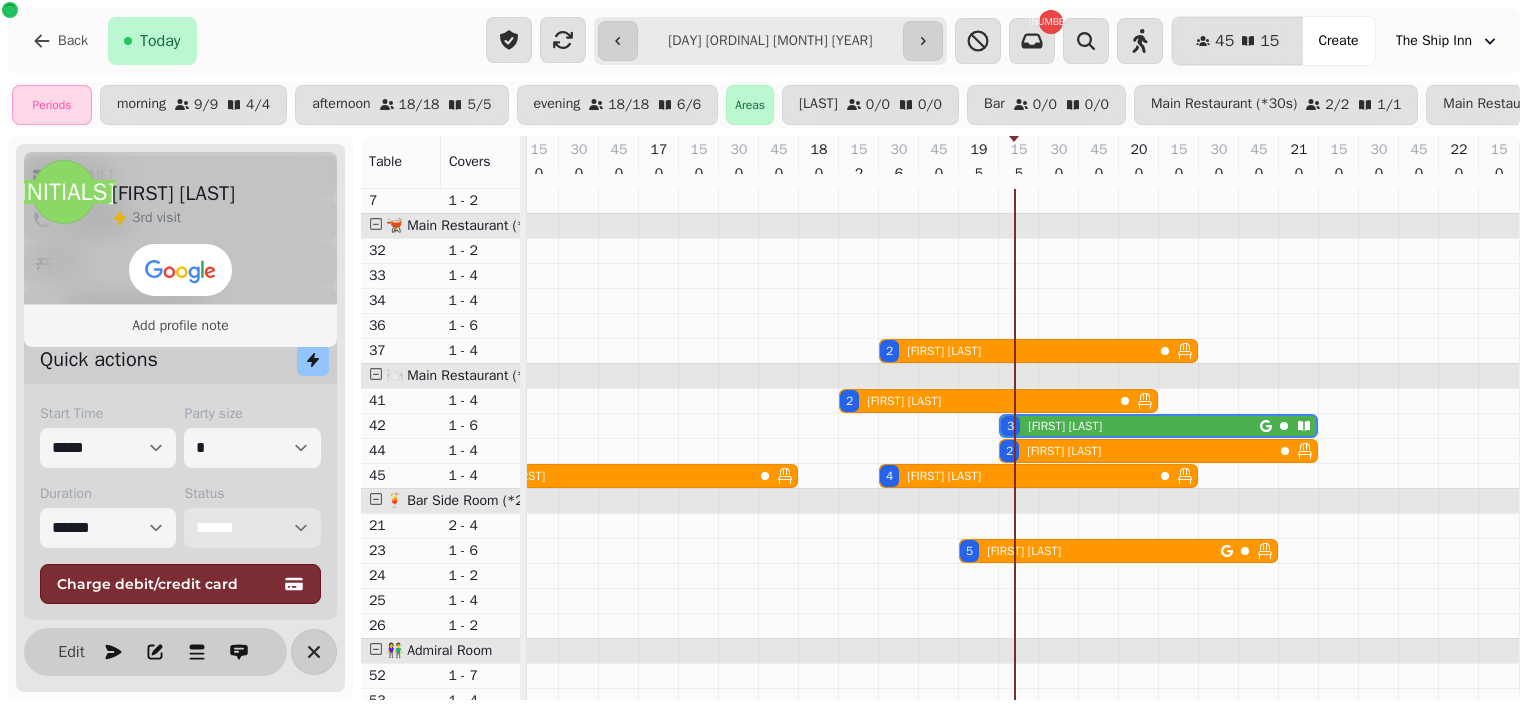 scroll, scrollTop: 296, scrollLeft: 0, axis: vertical 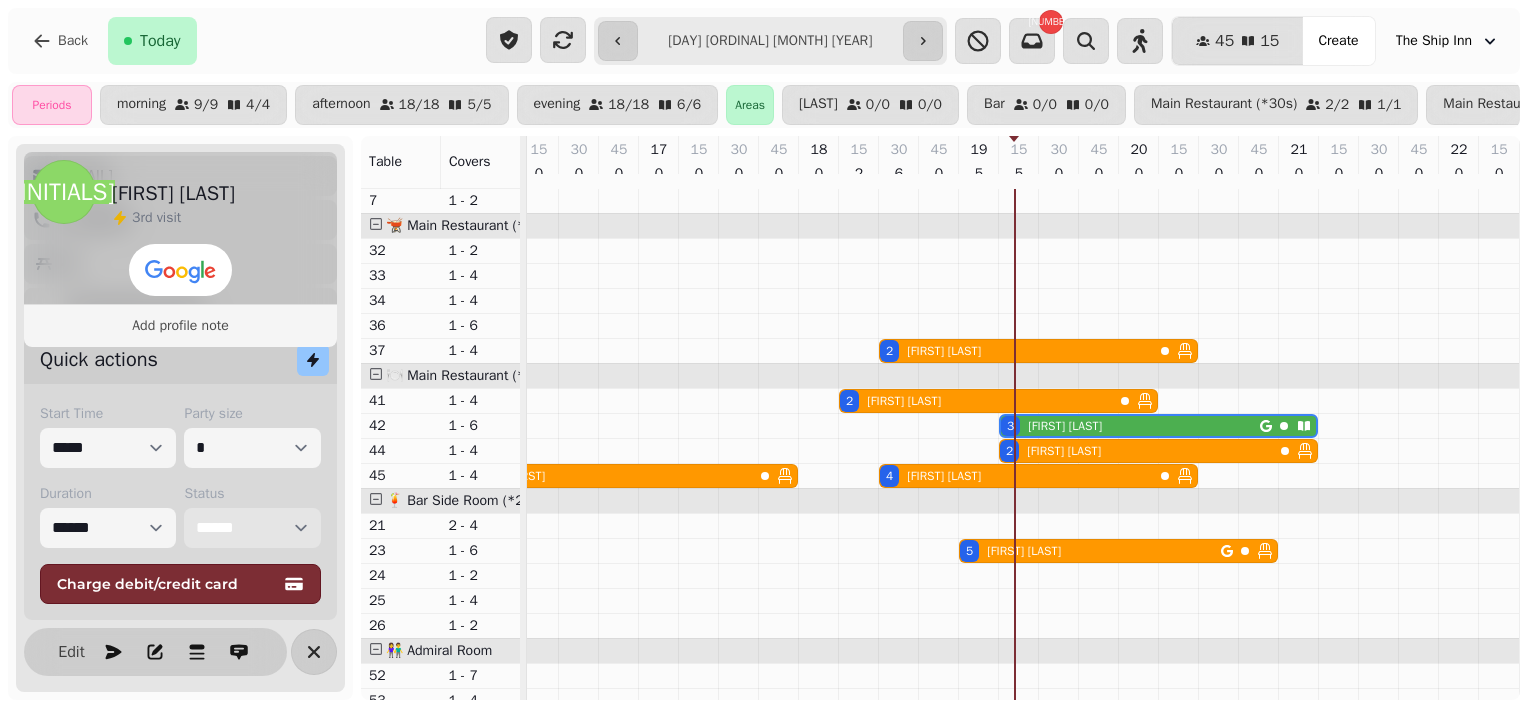 click on "**********" at bounding box center (252, 528) 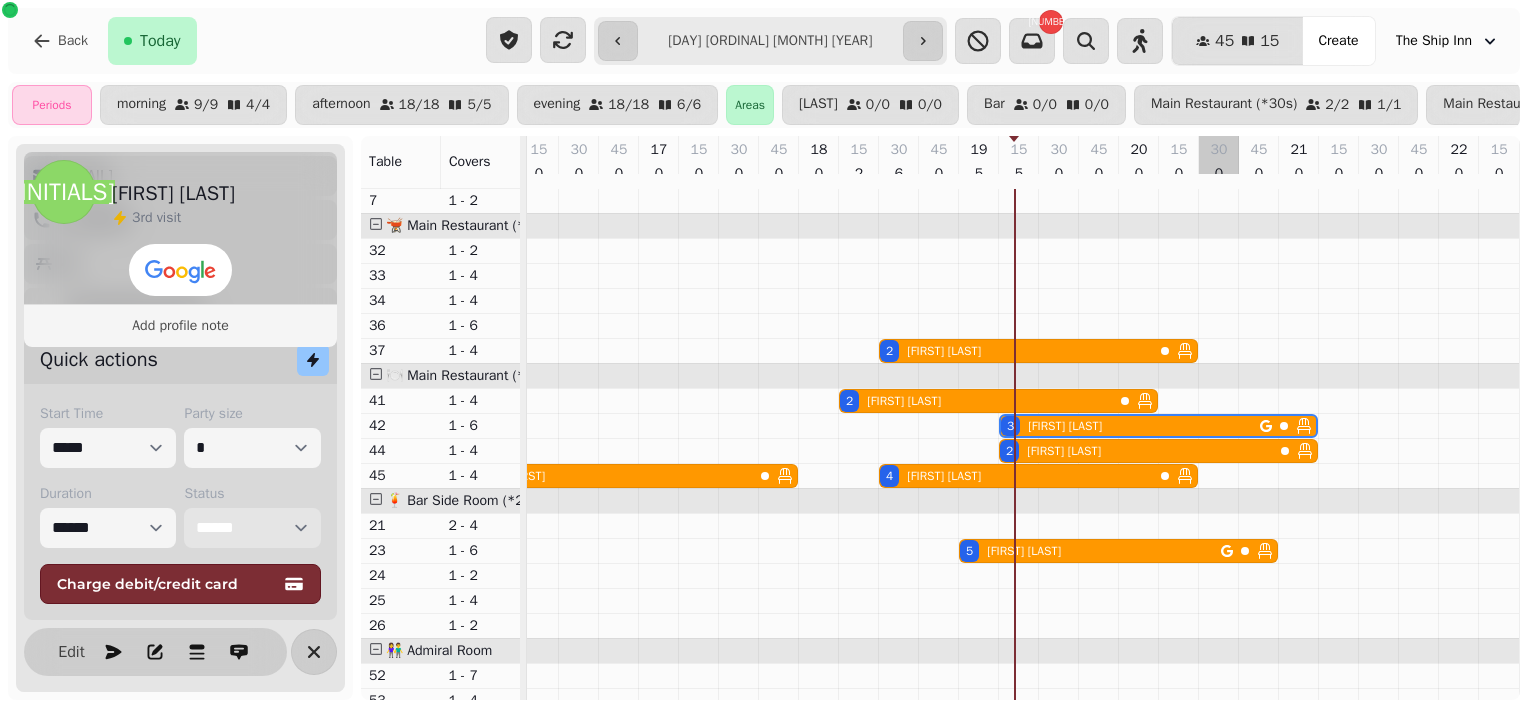 scroll, scrollTop: 1072, scrollLeft: 1183, axis: both 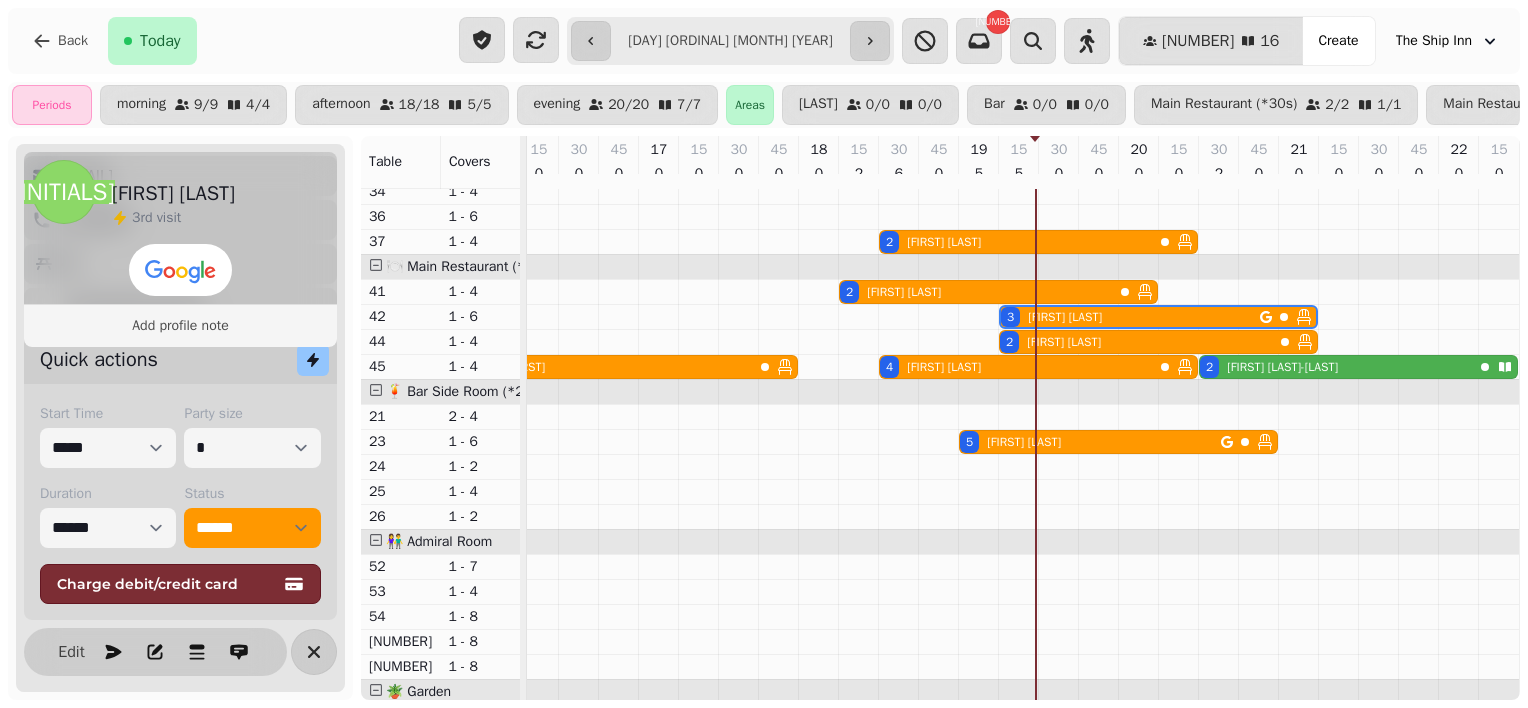 click 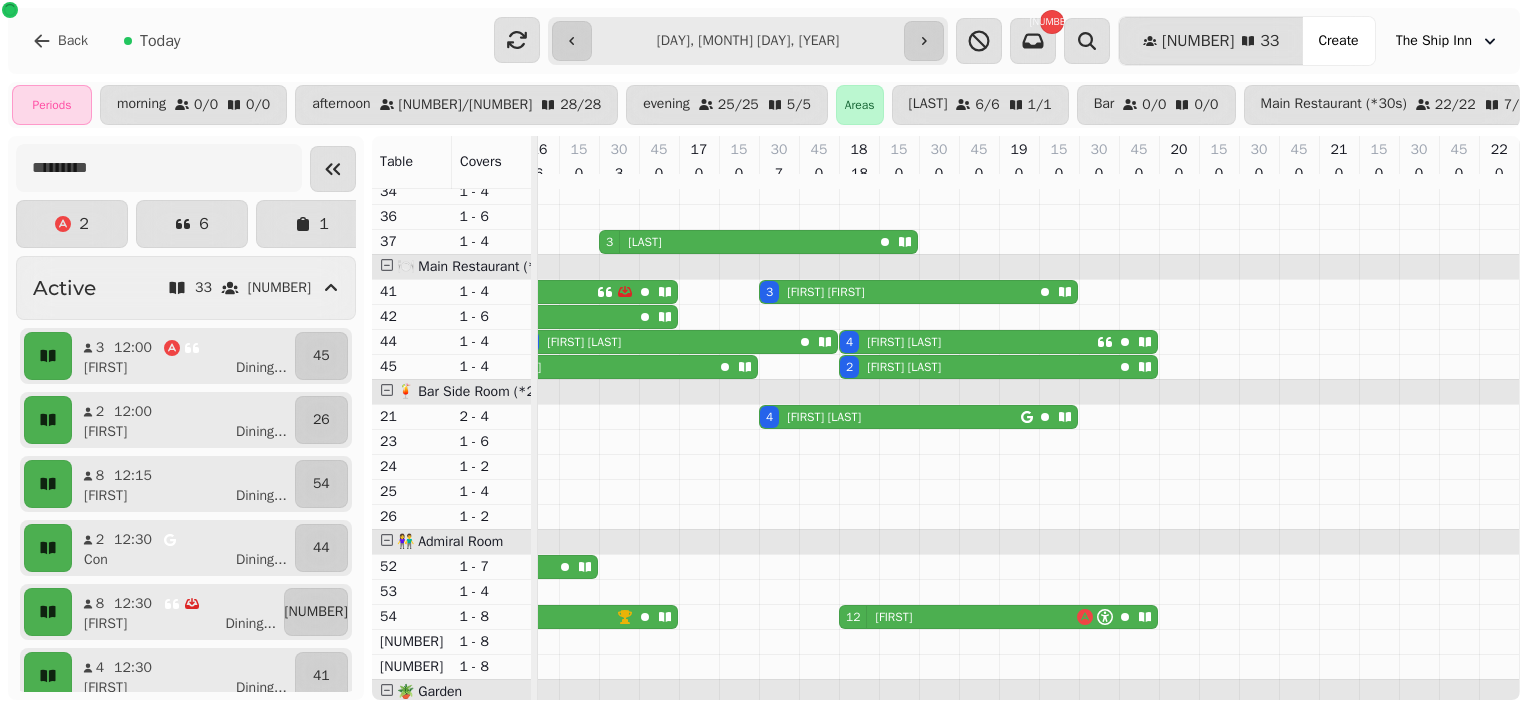 scroll, scrollTop: 0, scrollLeft: 1153, axis: horizontal 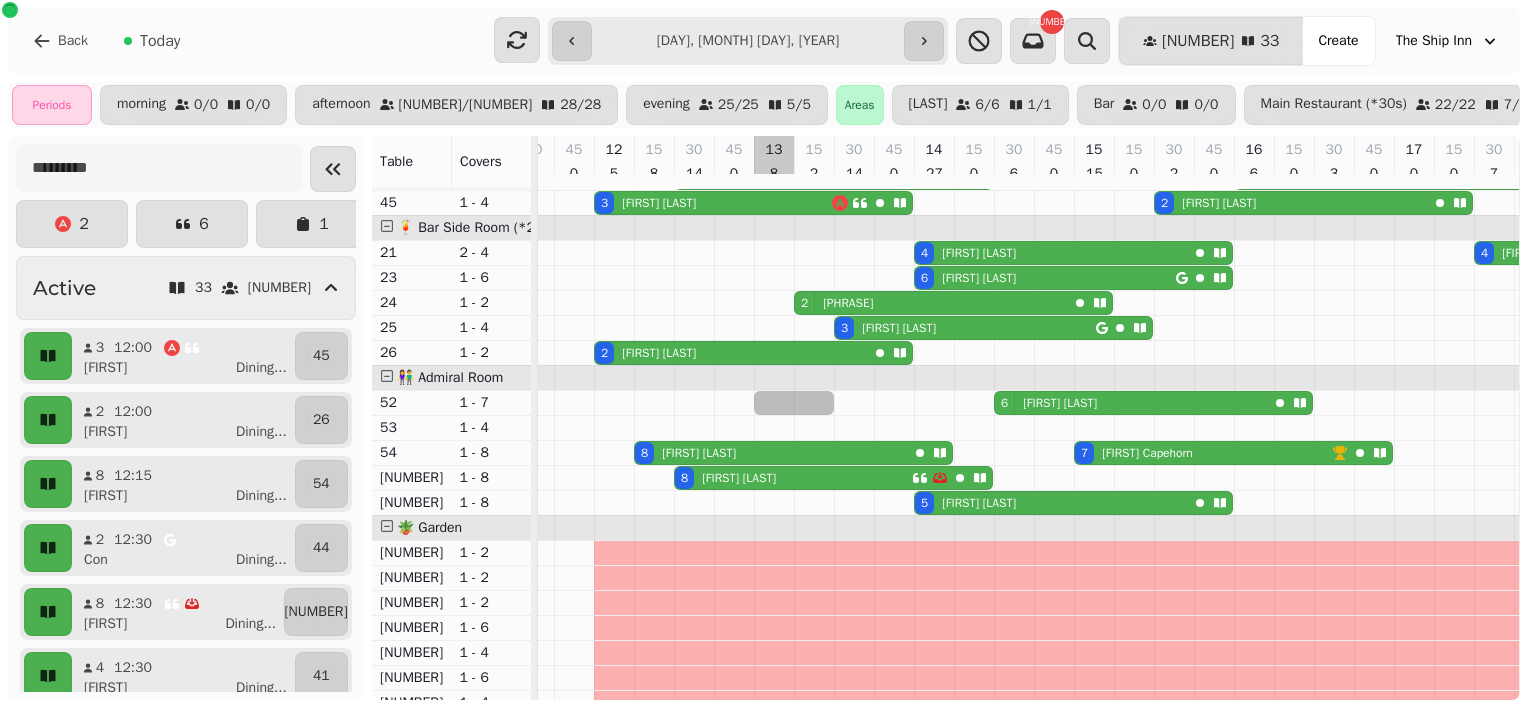 drag, startPoint x: 832, startPoint y: 399, endPoint x: 784, endPoint y: 421, distance: 52.801514 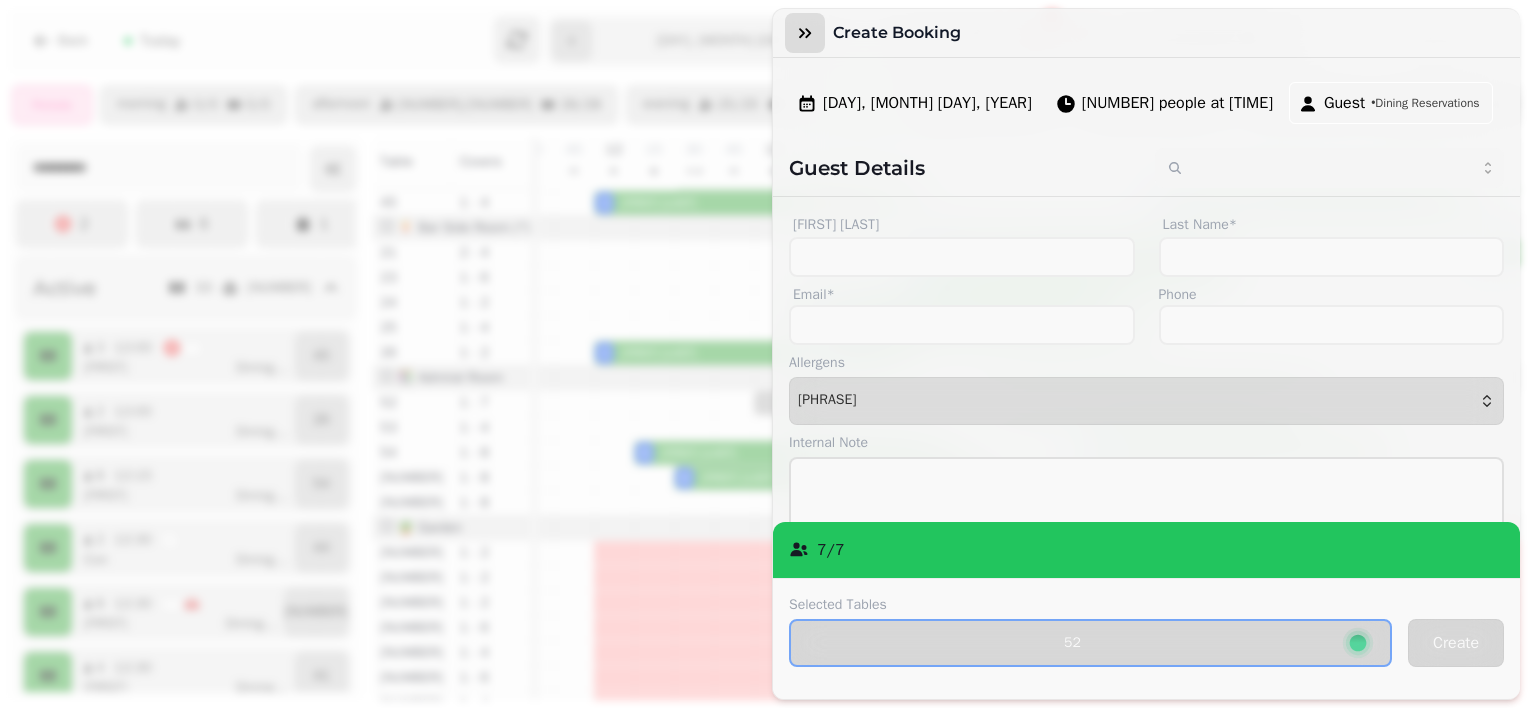 click 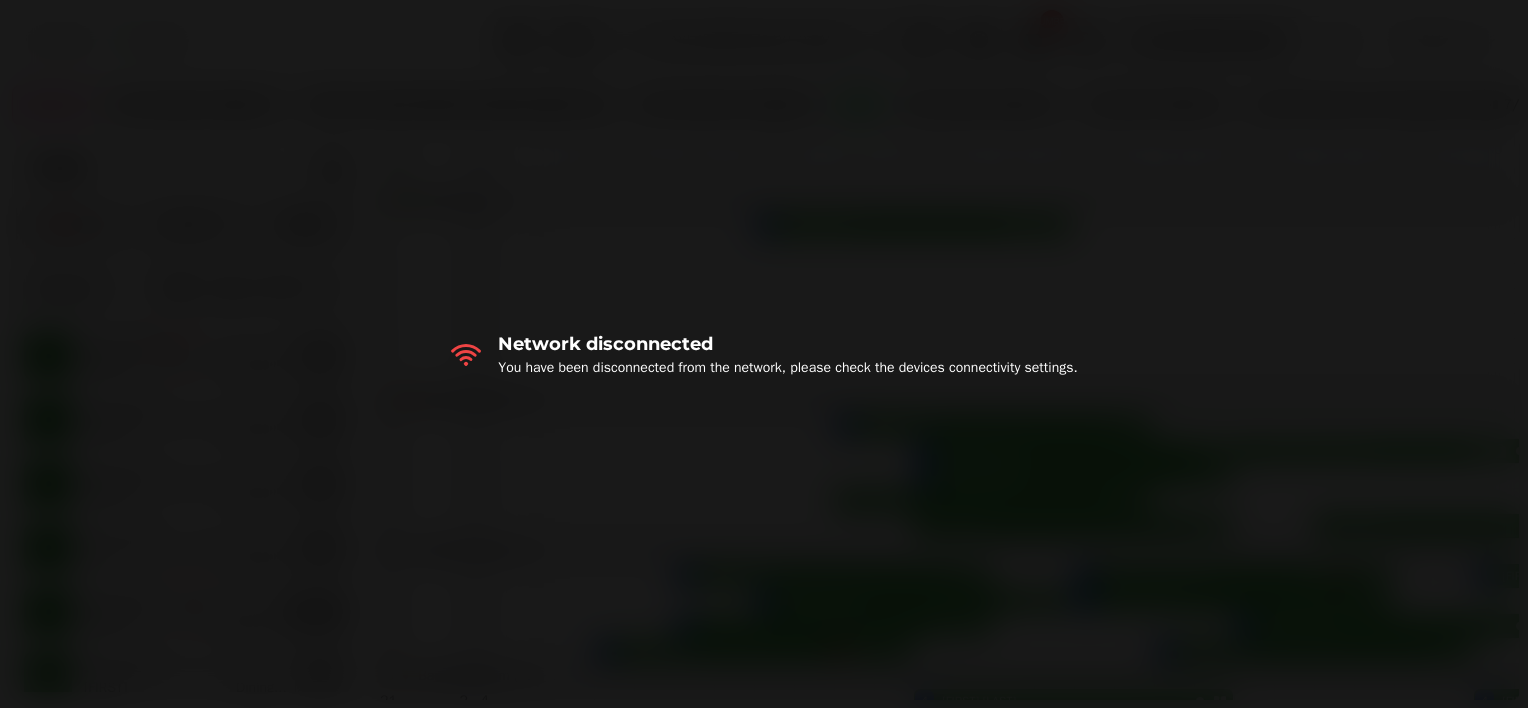 click on "Network disconnected You have been disconnected from the network, please check the devices connectivity settings." at bounding box center [764, 354] 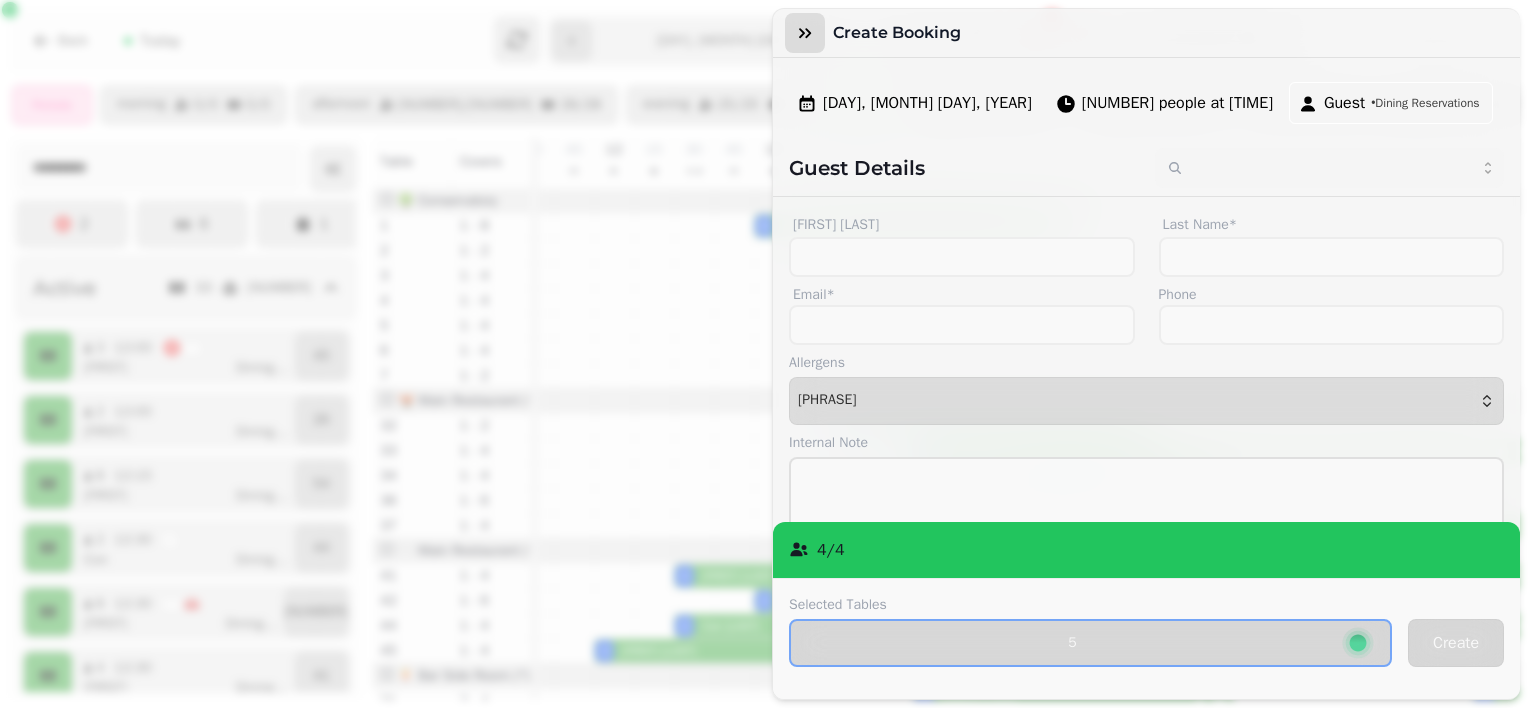 click at bounding box center (805, 33) 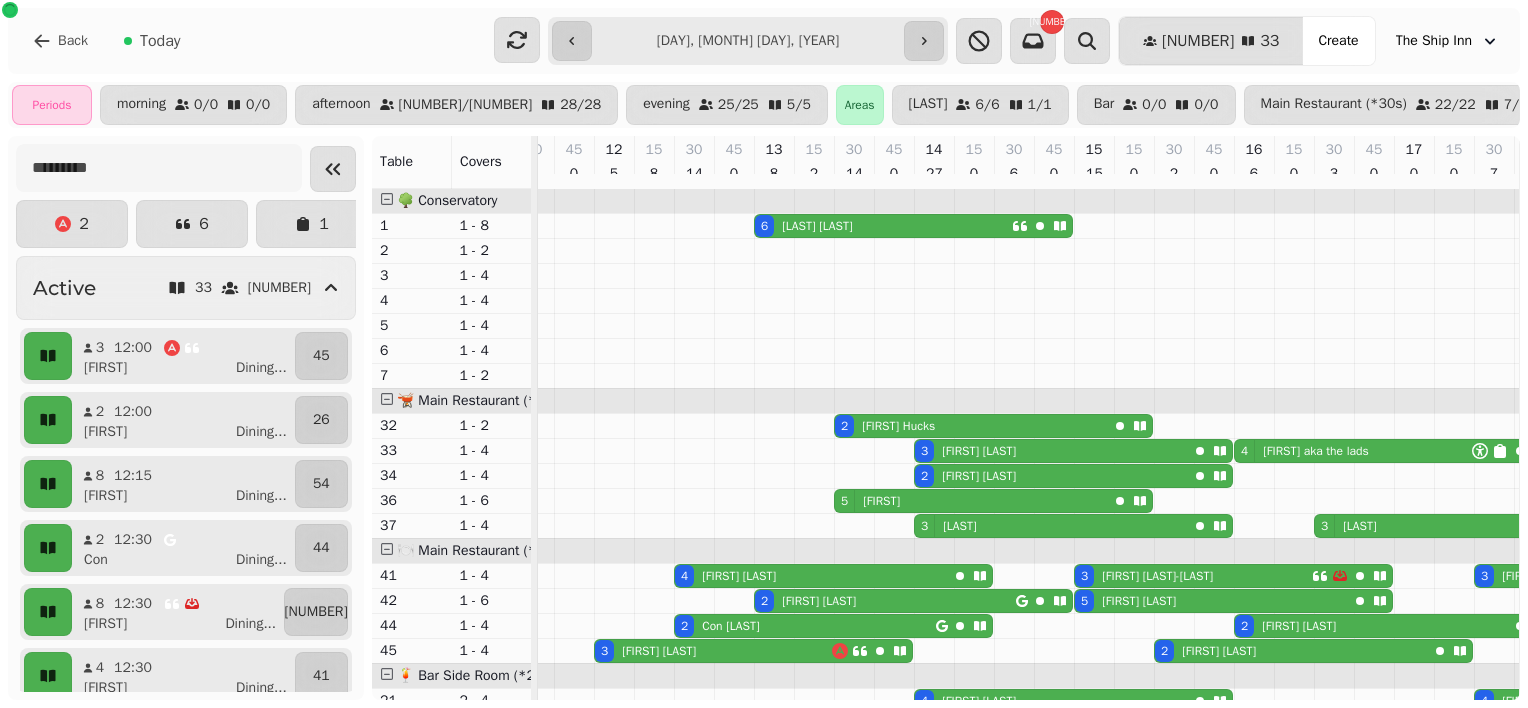 scroll, scrollTop: 467, scrollLeft: 424, axis: both 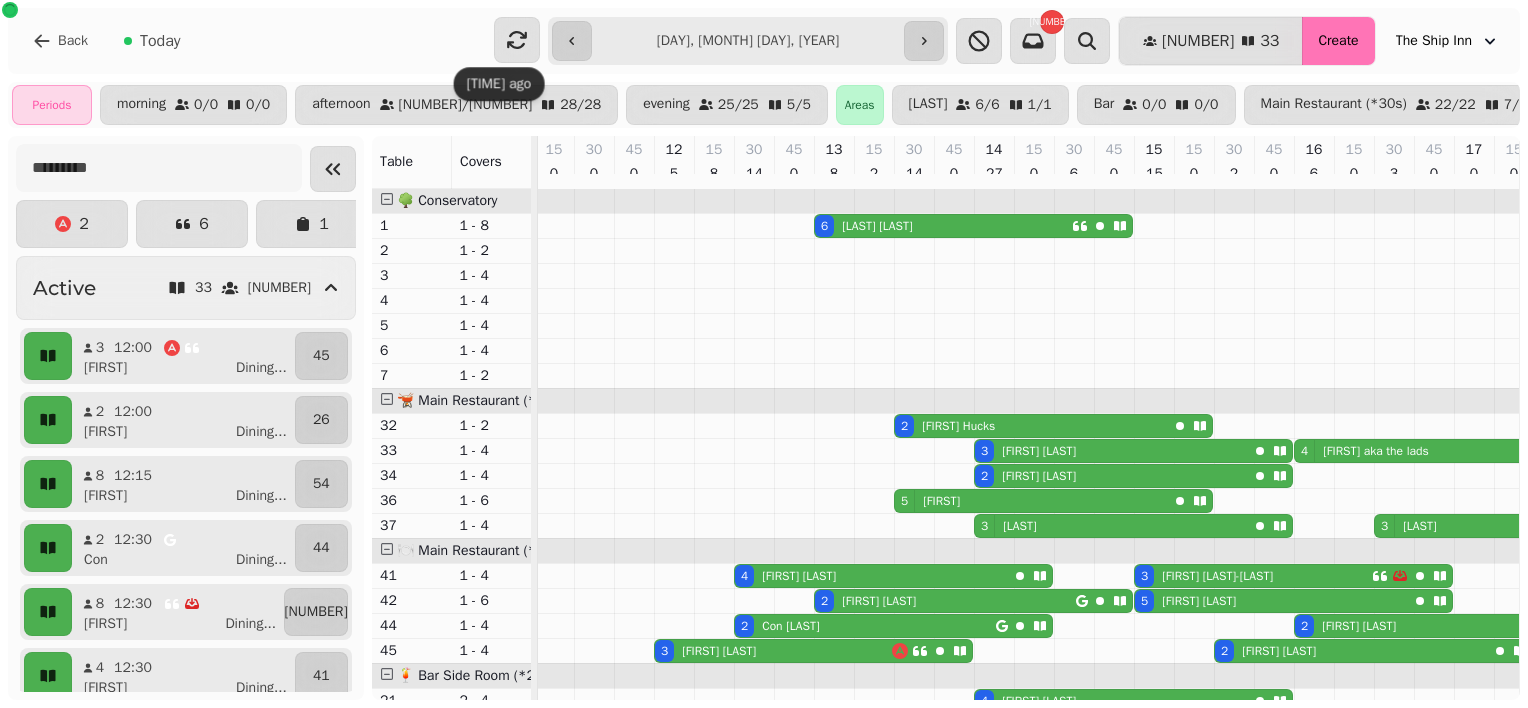 click on "Create" at bounding box center [1338, 41] 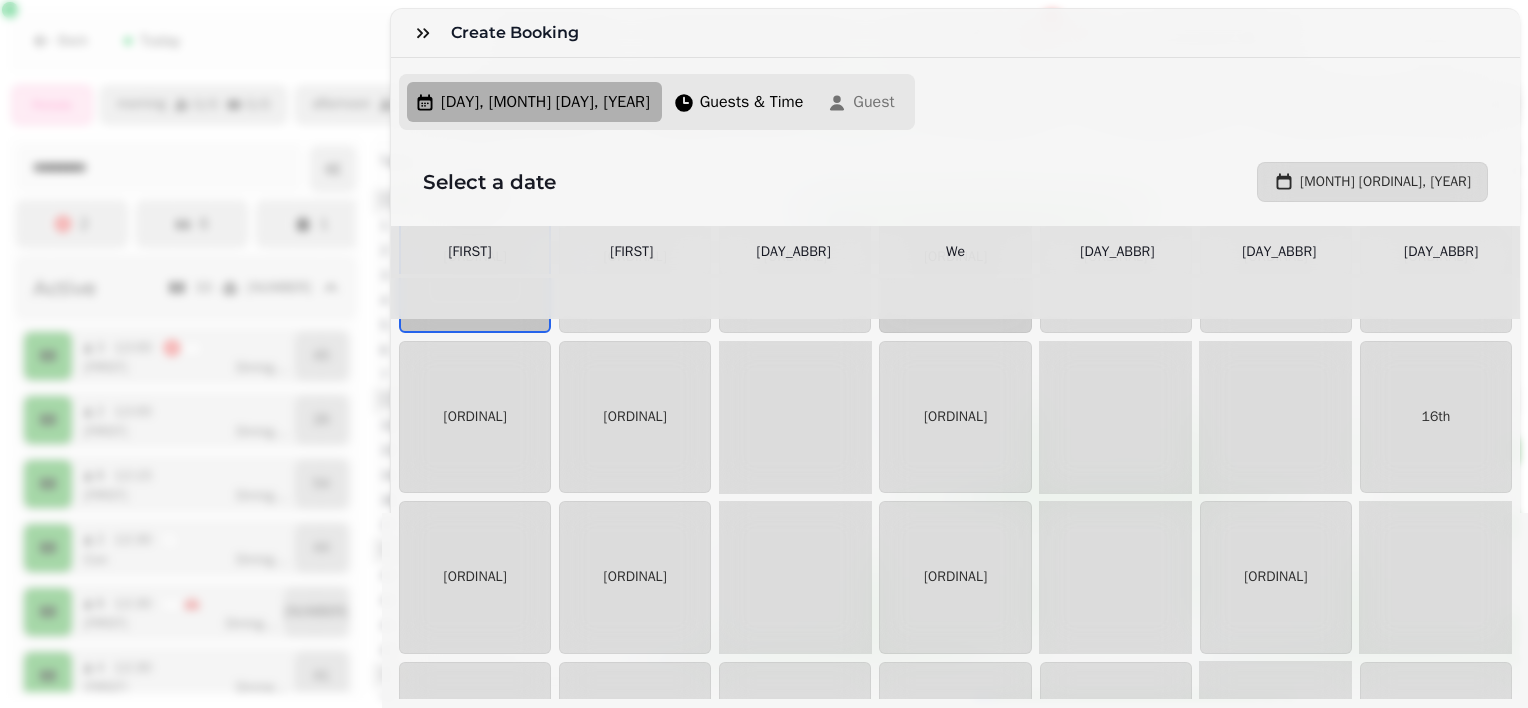 scroll, scrollTop: 312, scrollLeft: 0, axis: vertical 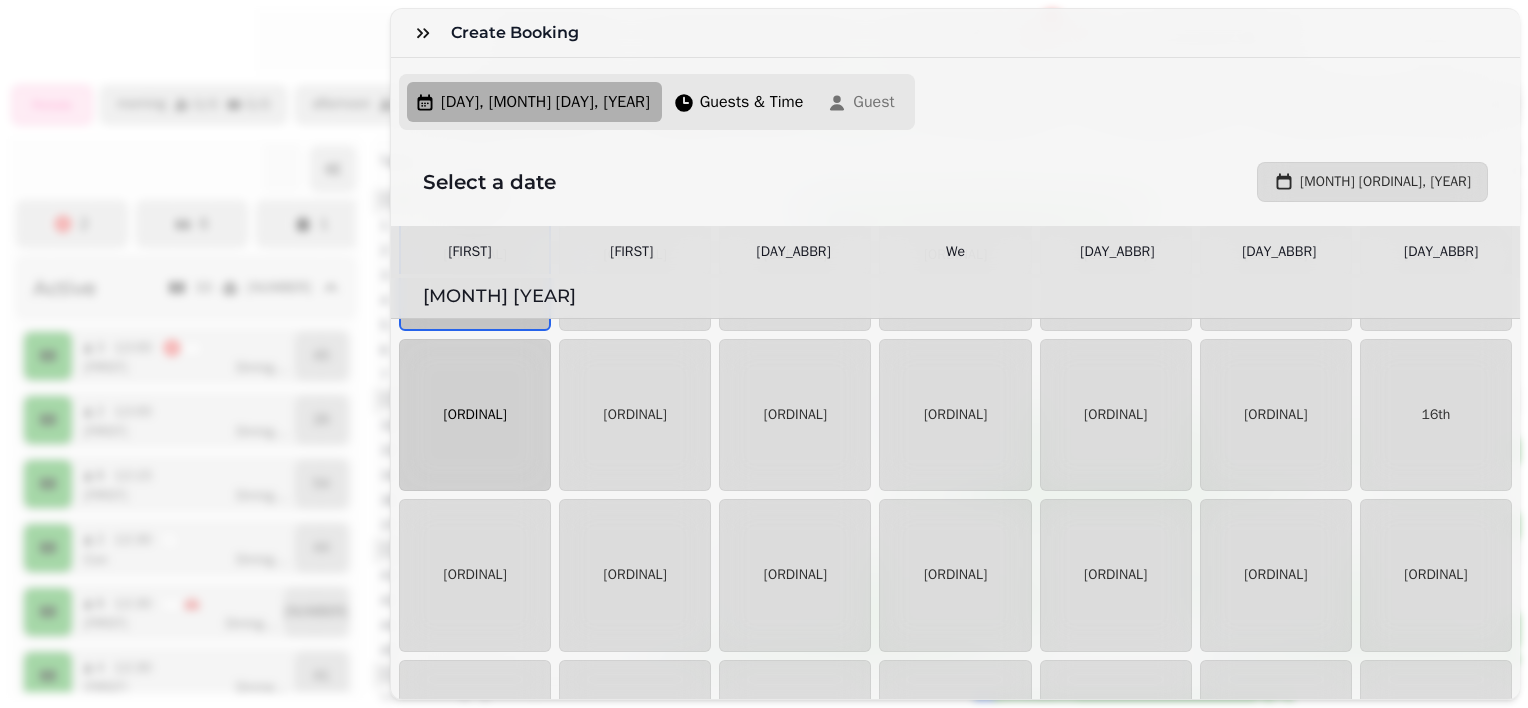 click on "[ORDINAL]" at bounding box center [474, 415] 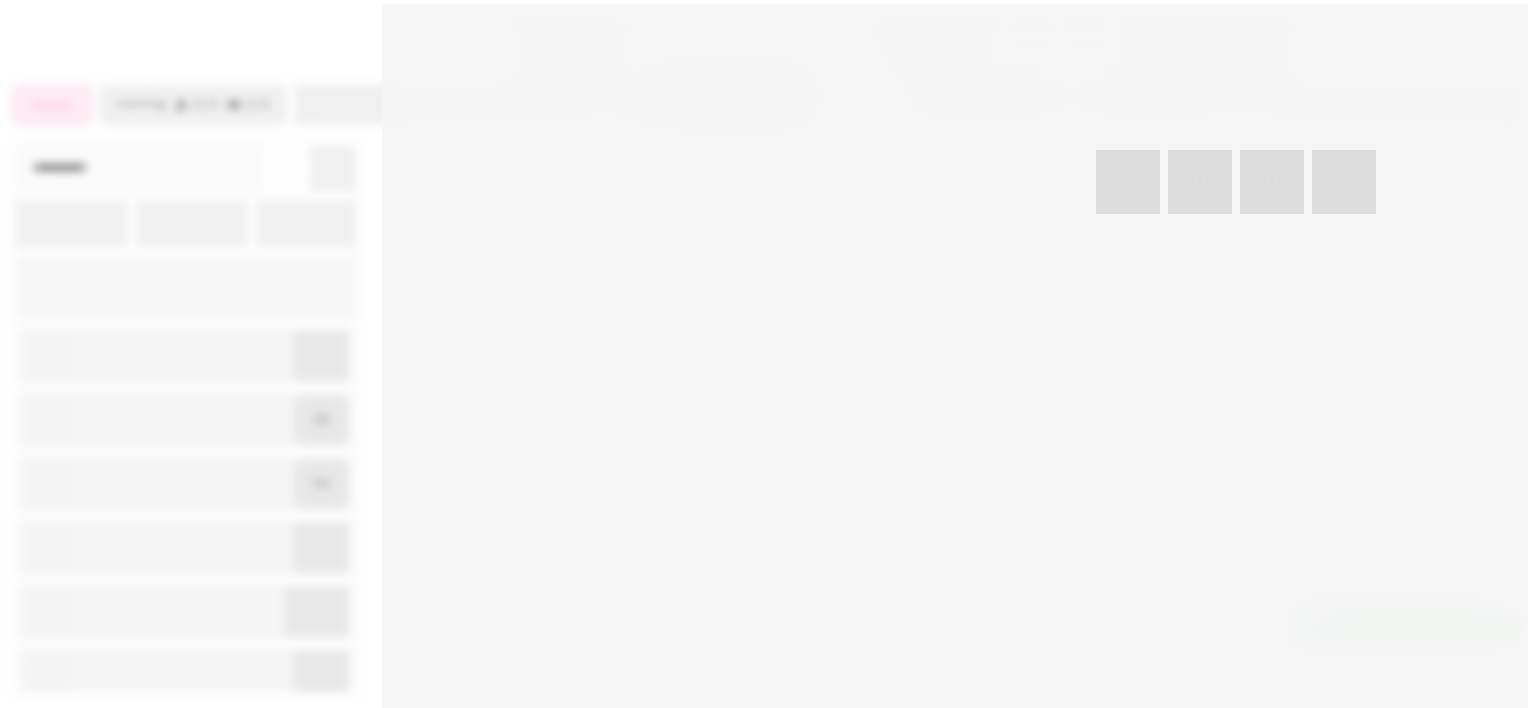 select on "****" 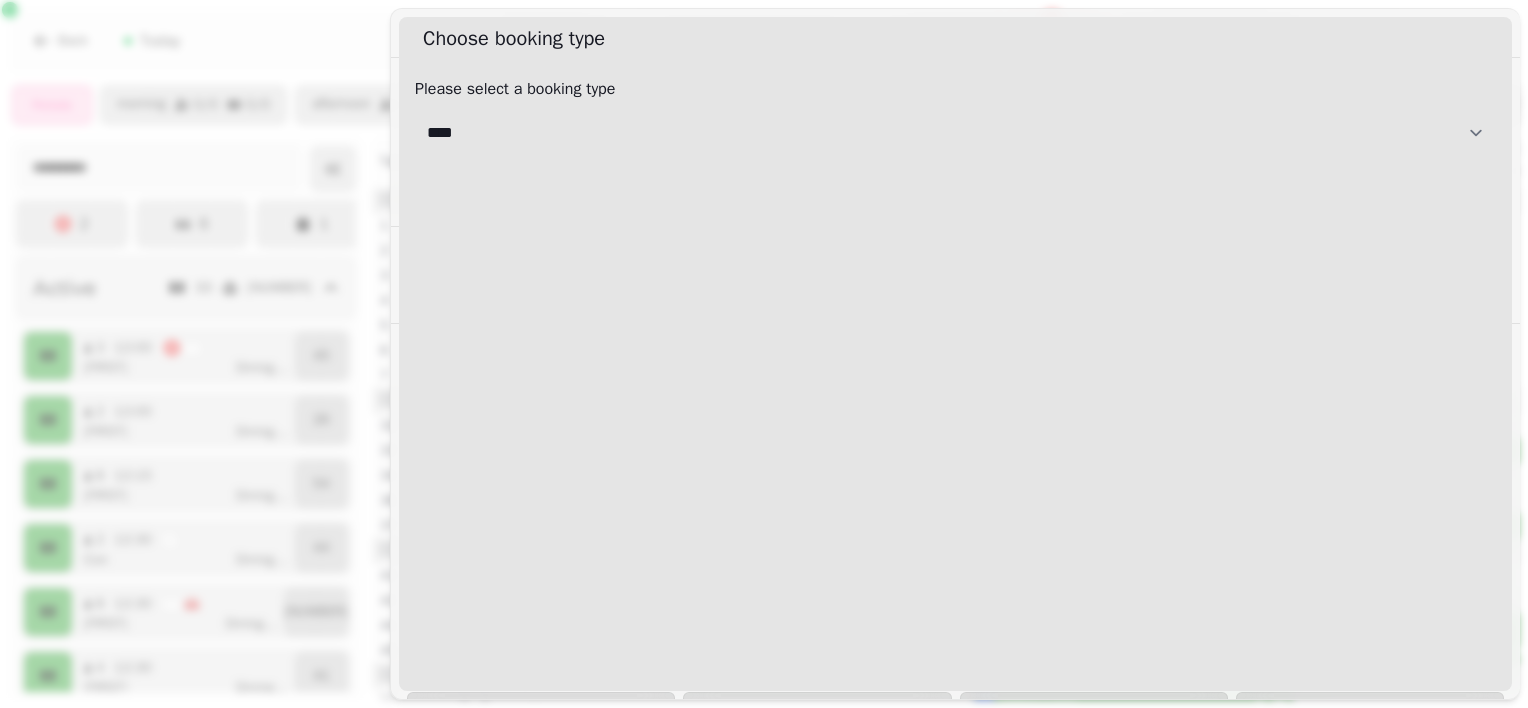 click on "**********" at bounding box center [955, 133] 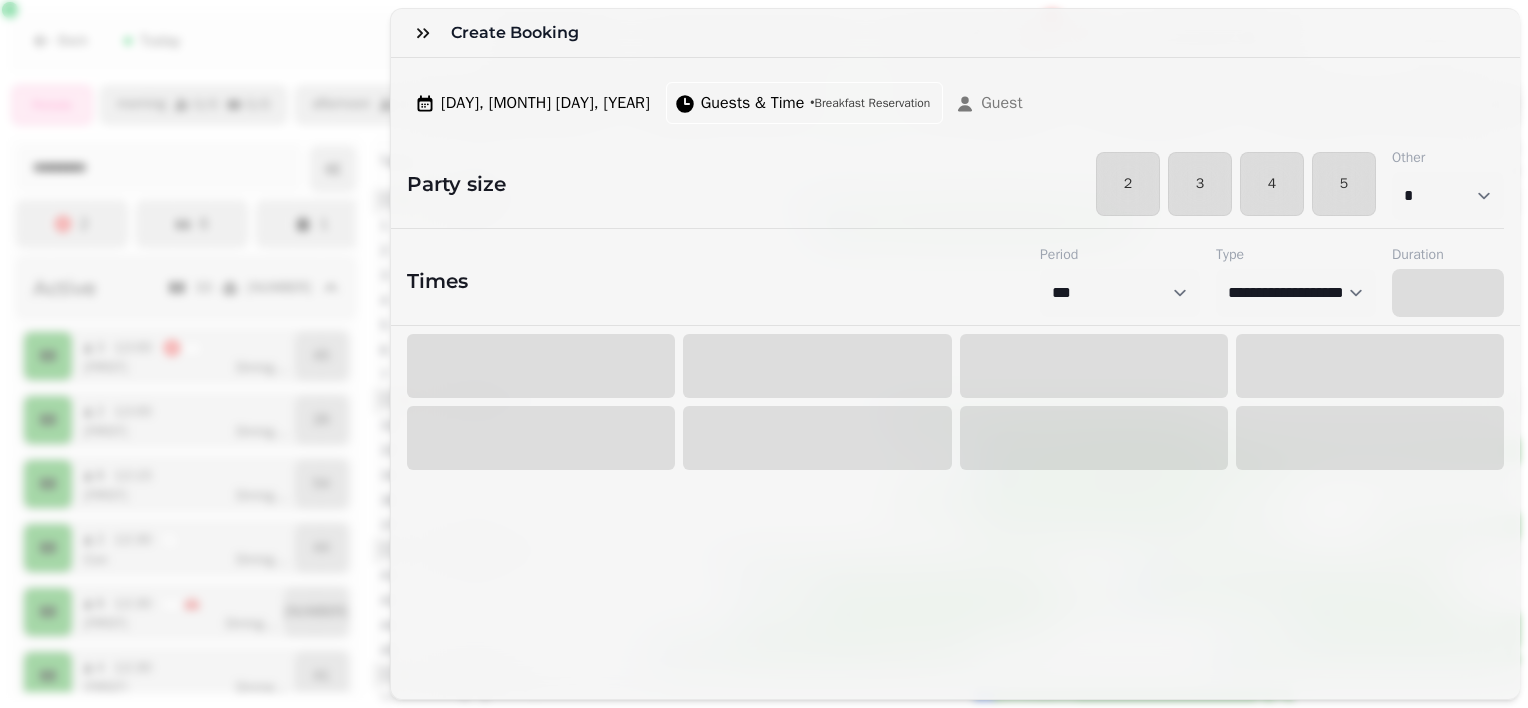 select on "****" 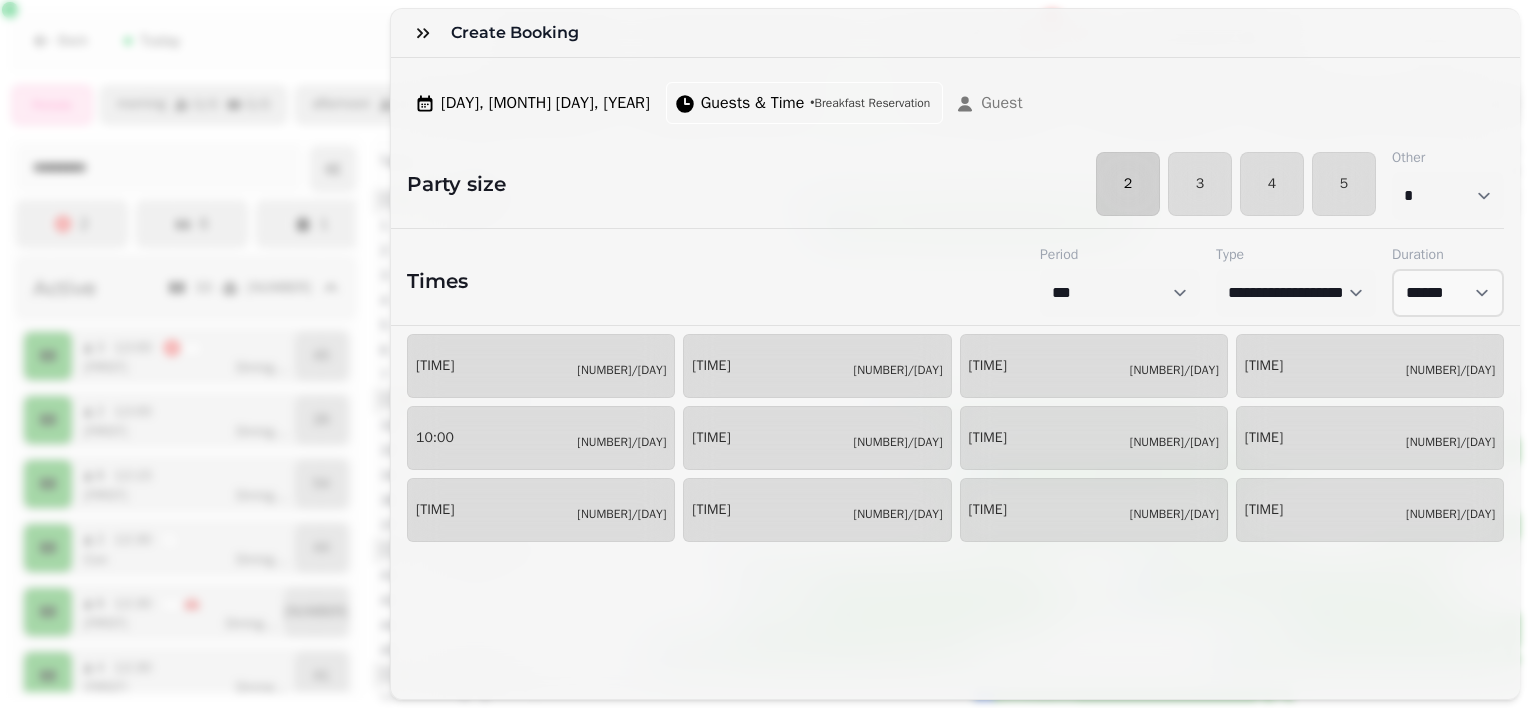click on "2" at bounding box center [1128, 184] 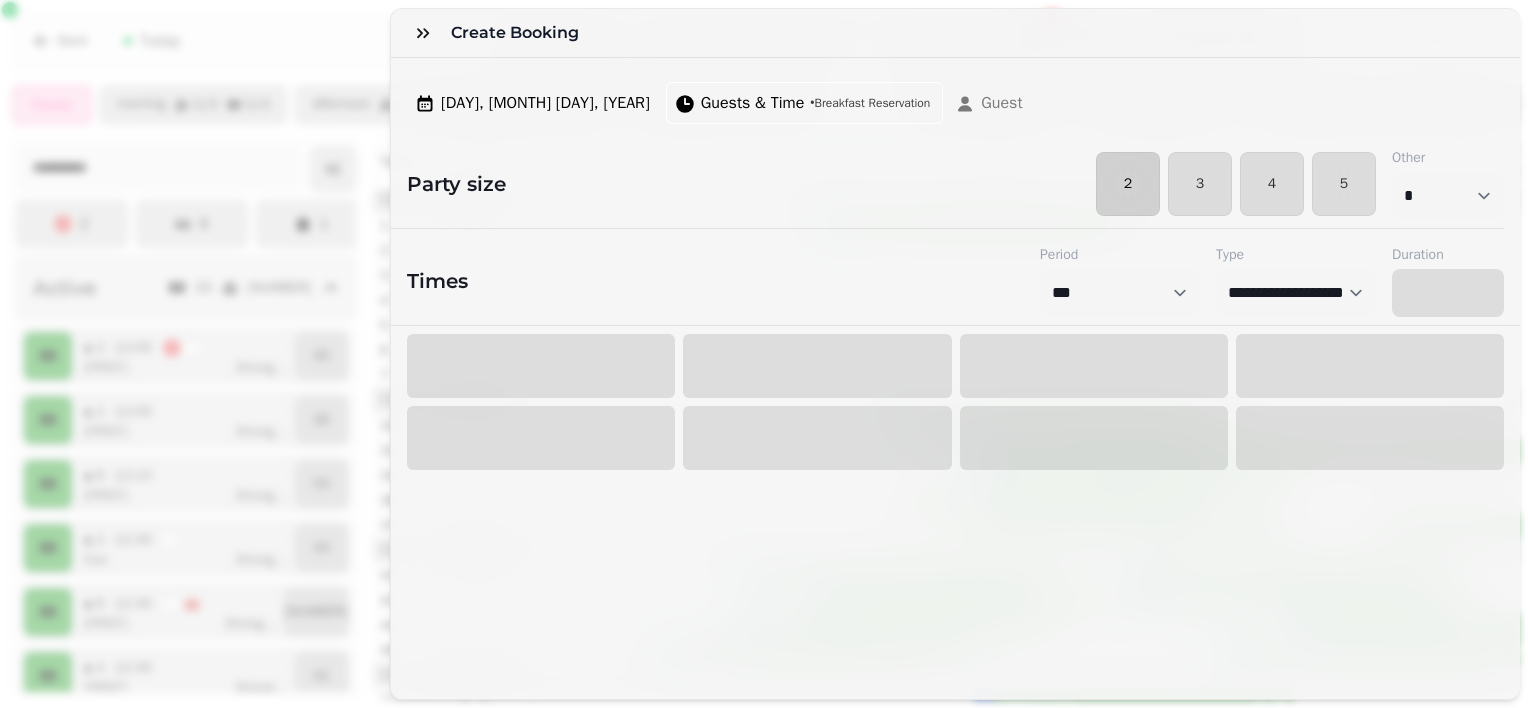 select on "****" 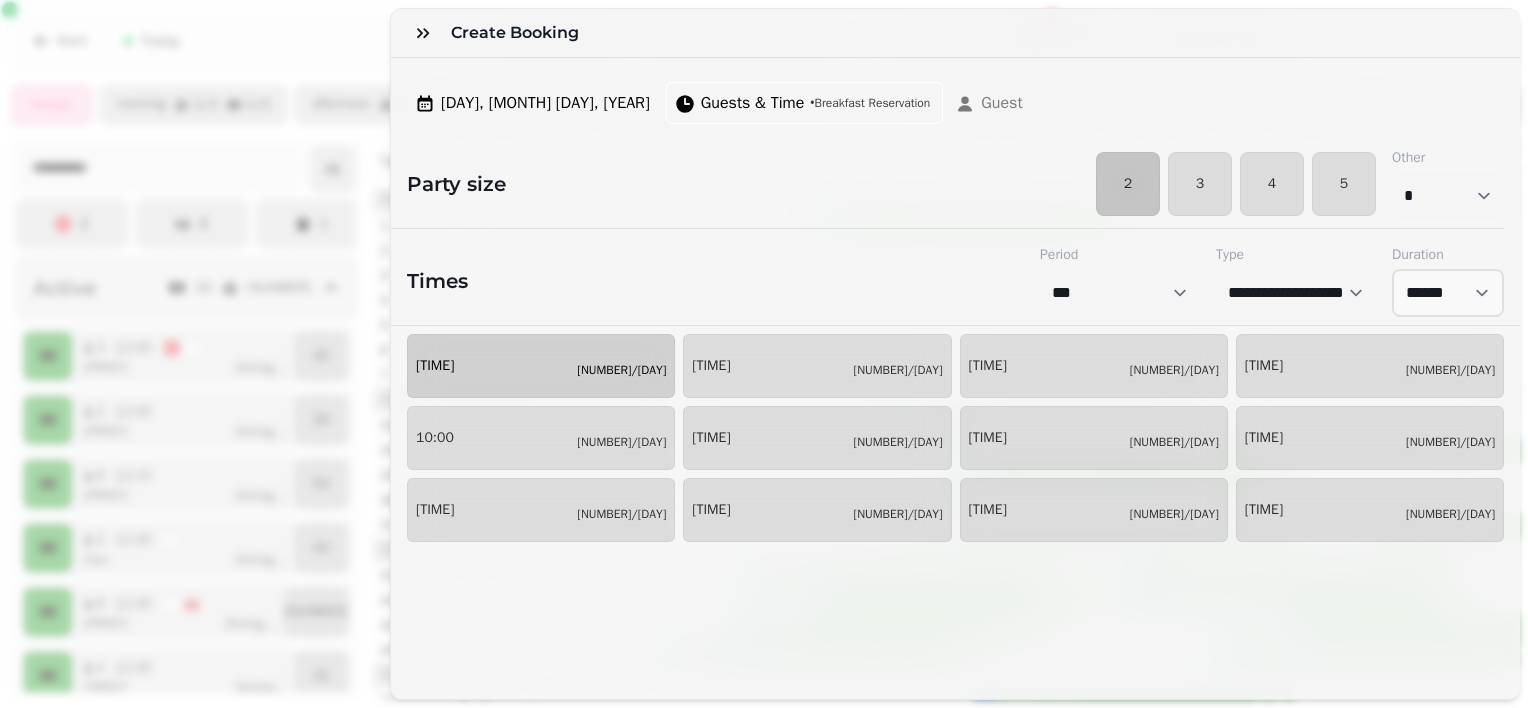 click on "[TIME]" at bounding box center [435, 366] 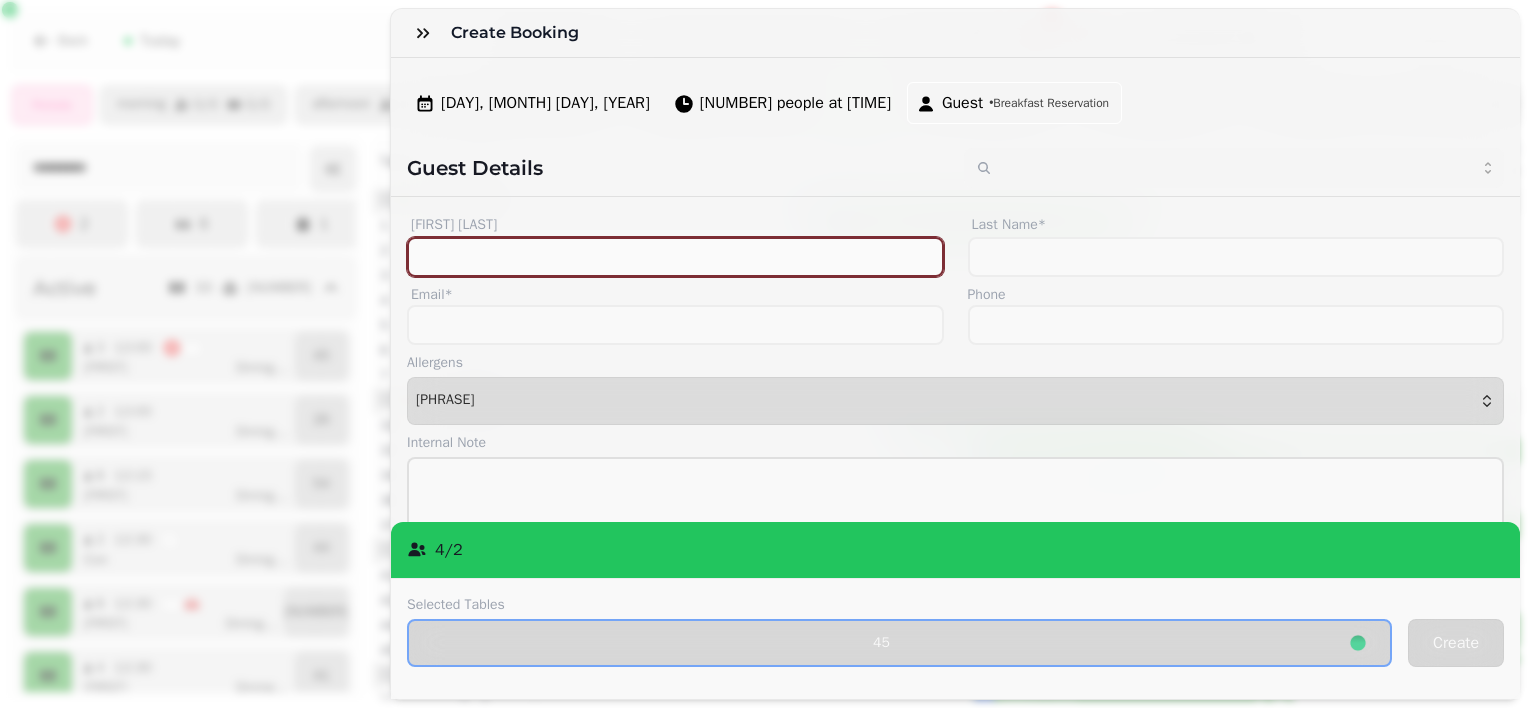 click on "[FIRST] [LAST]" at bounding box center [675, 257] 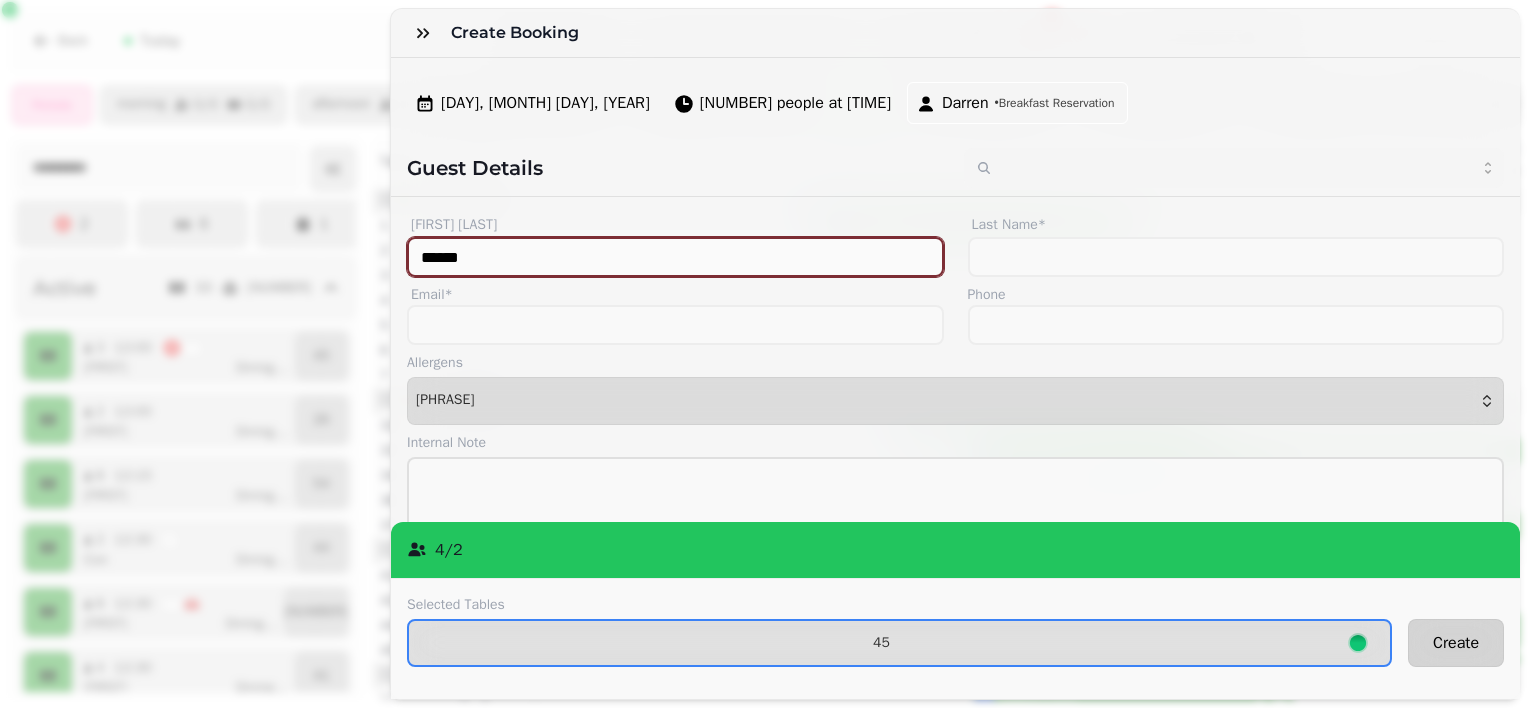 type on "******" 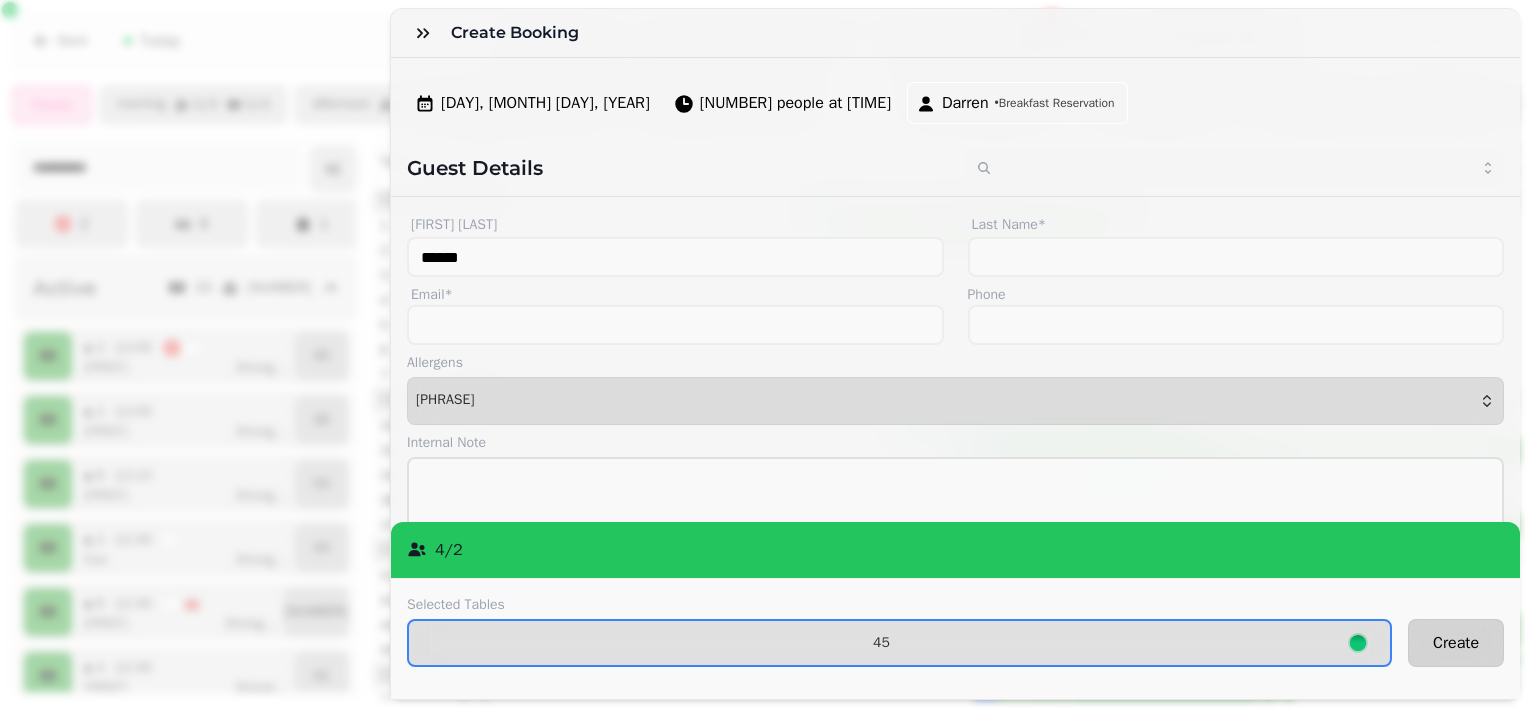 click on "Create" at bounding box center (1456, 643) 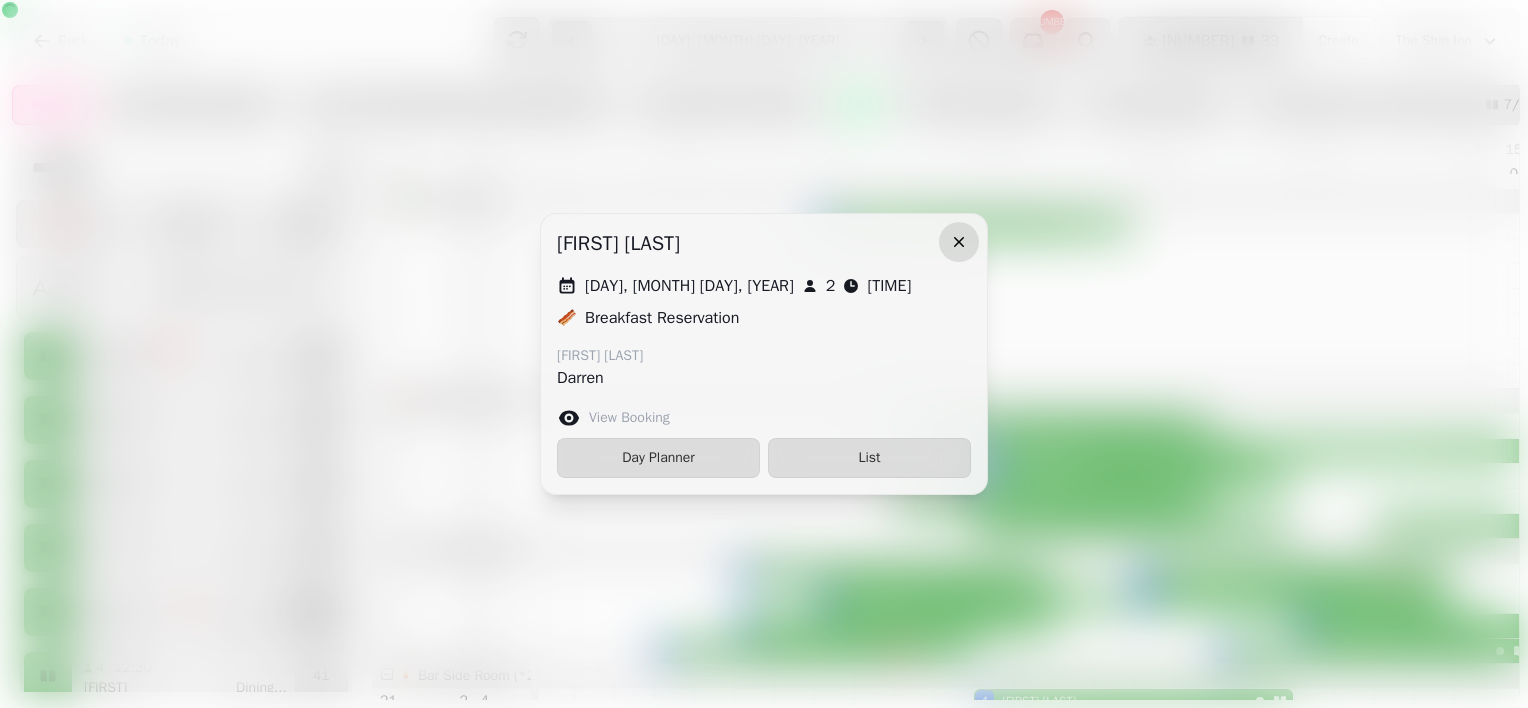 click 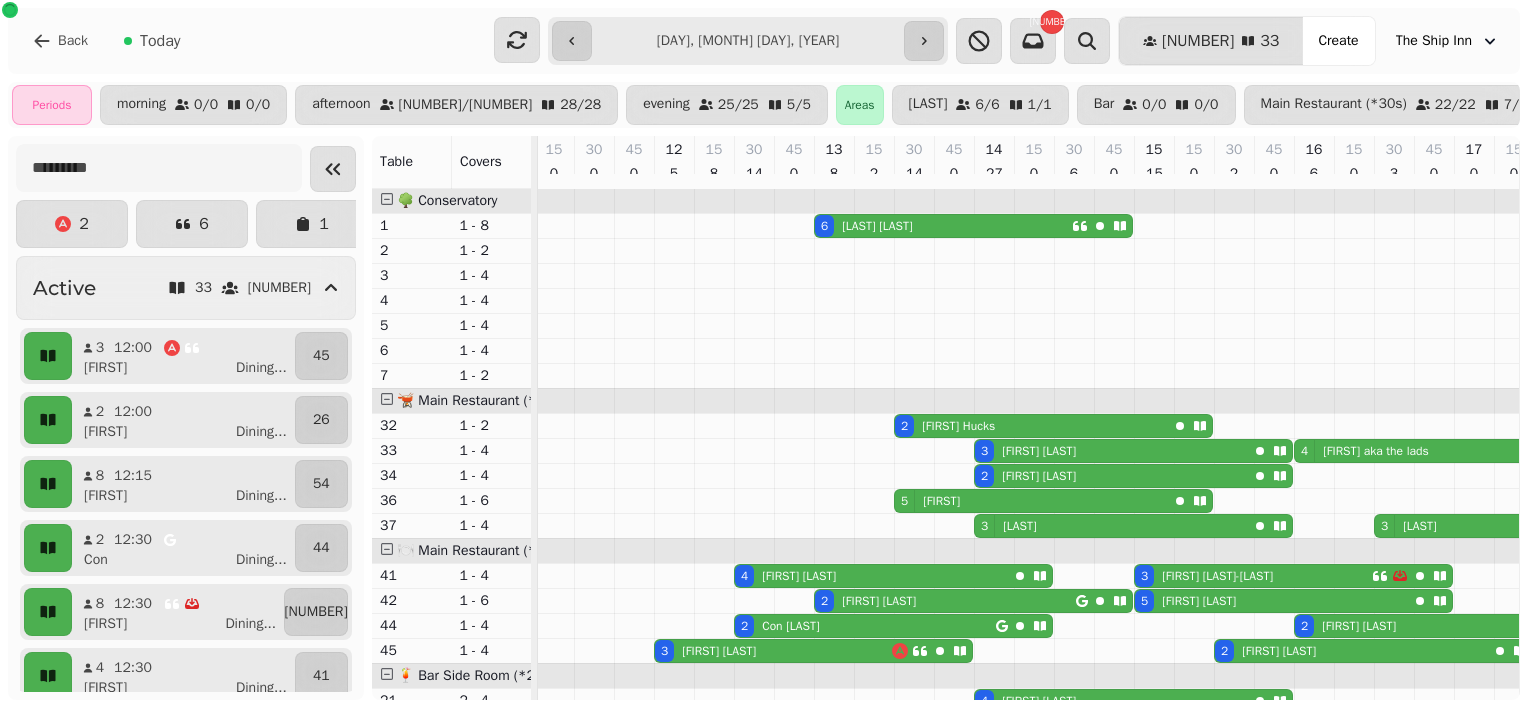 scroll, scrollTop: 0, scrollLeft: 912, axis: horizontal 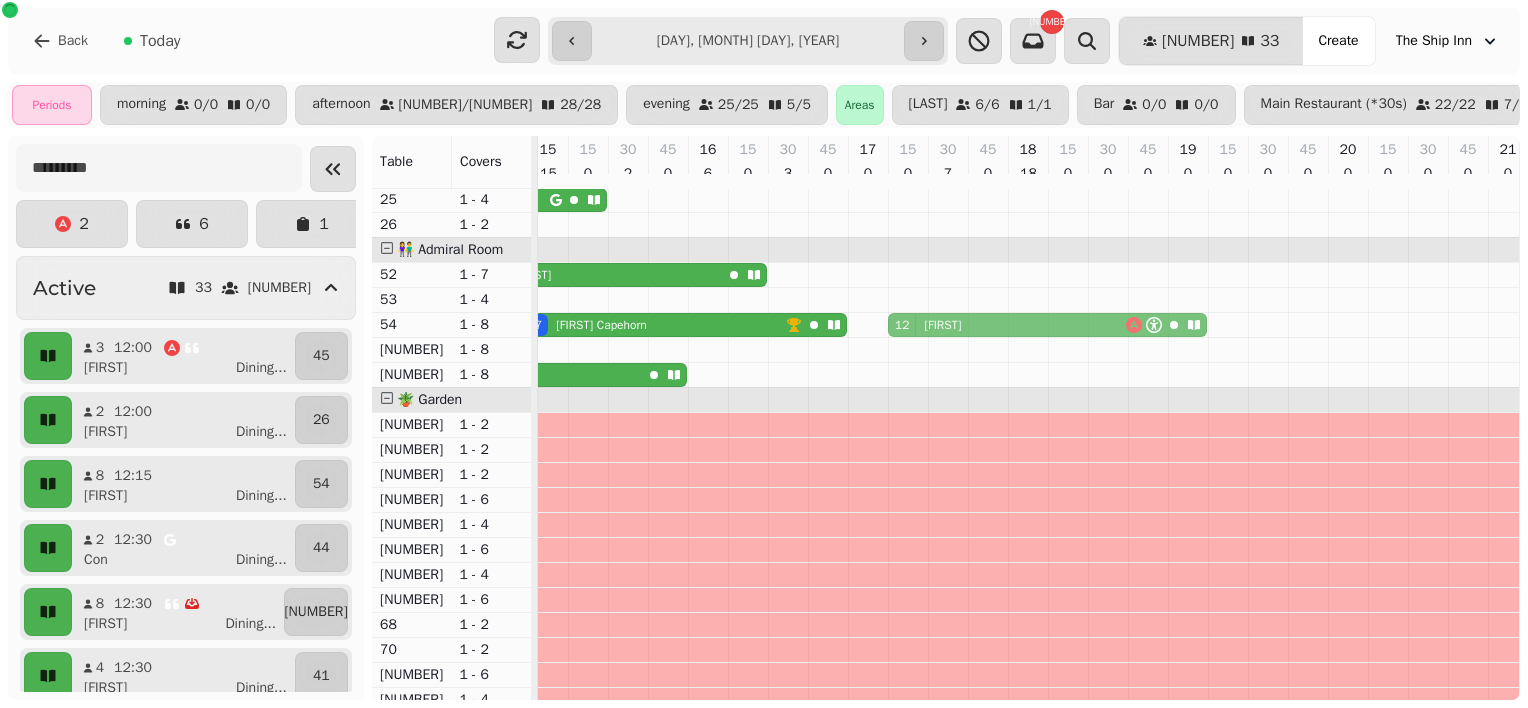 drag, startPoint x: 1072, startPoint y: 324, endPoint x: 935, endPoint y: 333, distance: 137.2953 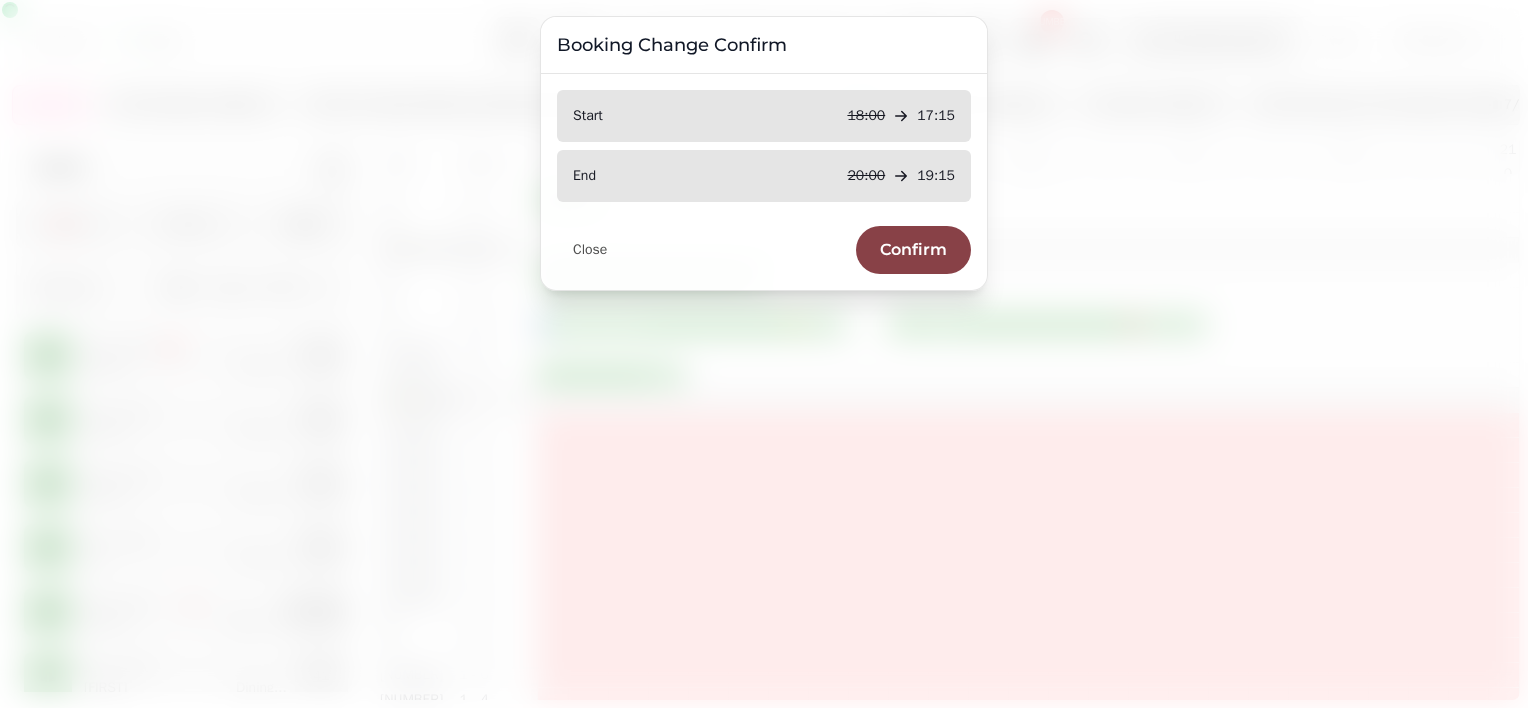 click on "Confirm" at bounding box center [913, 250] 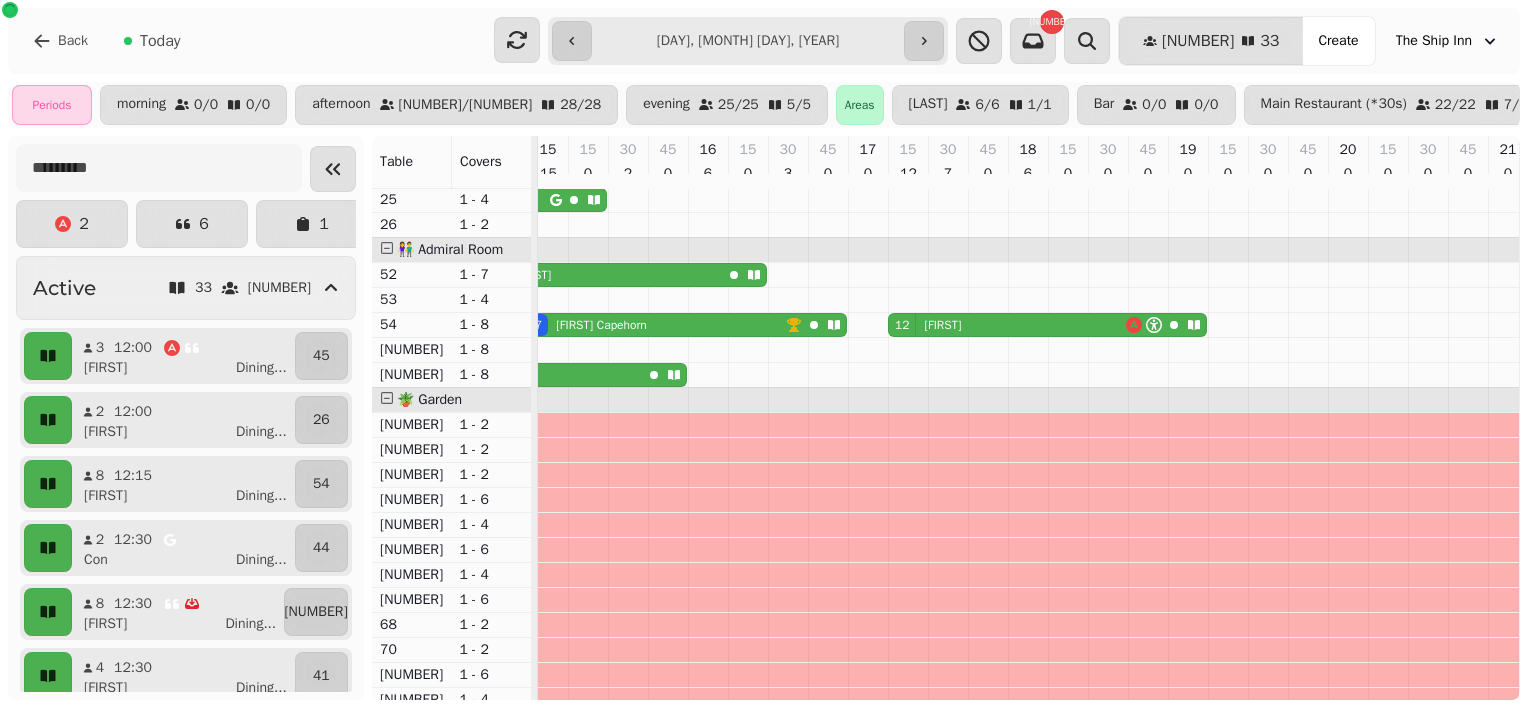 scroll, scrollTop: 535, scrollLeft: 826, axis: both 